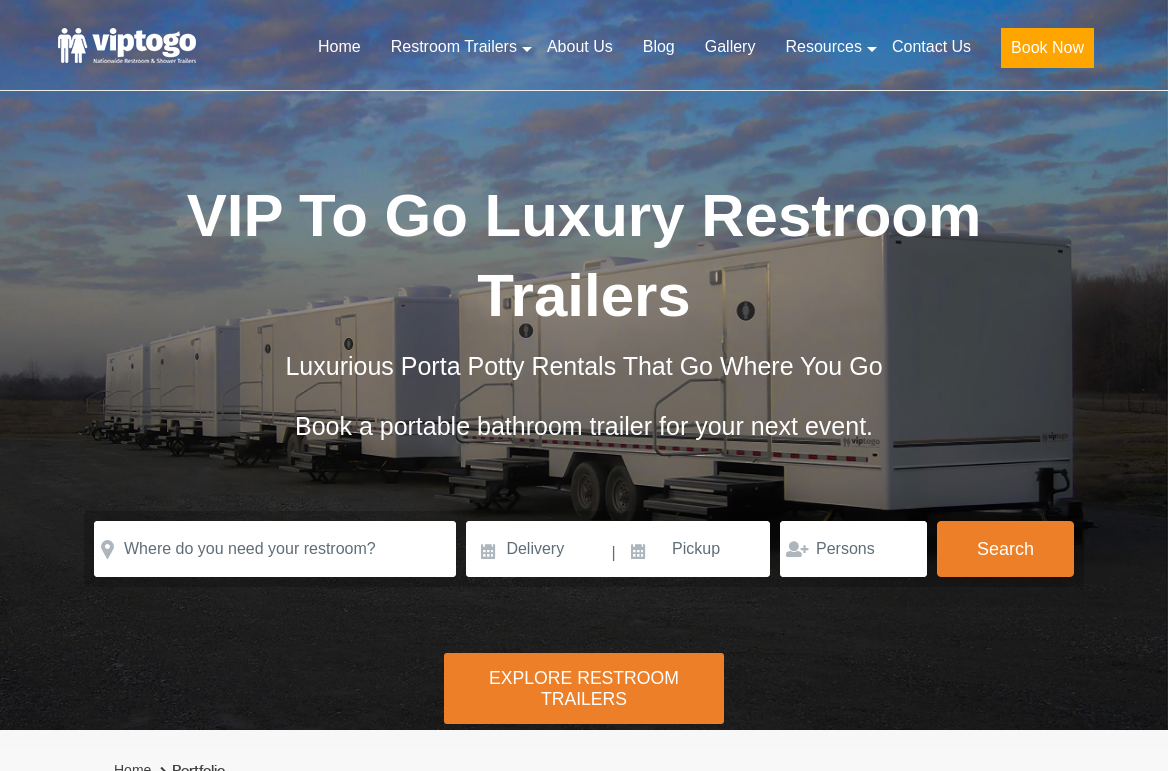 scroll, scrollTop: 0, scrollLeft: 0, axis: both 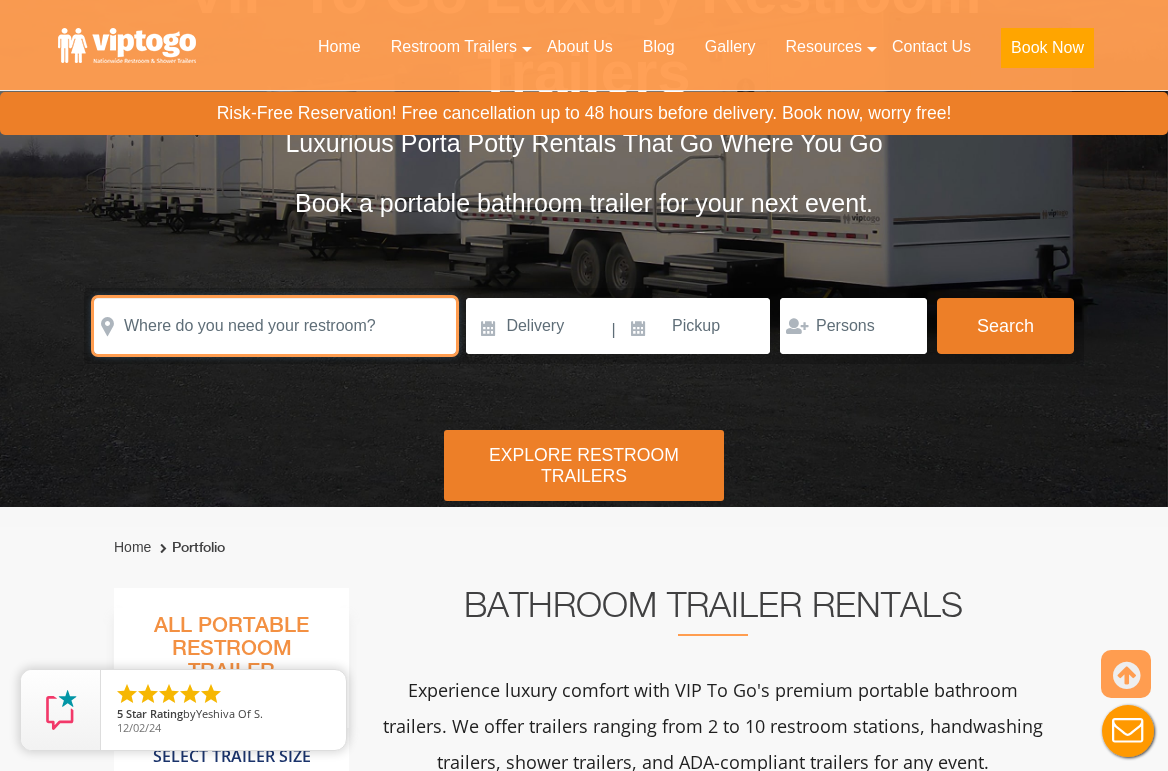 click at bounding box center (275, 326) 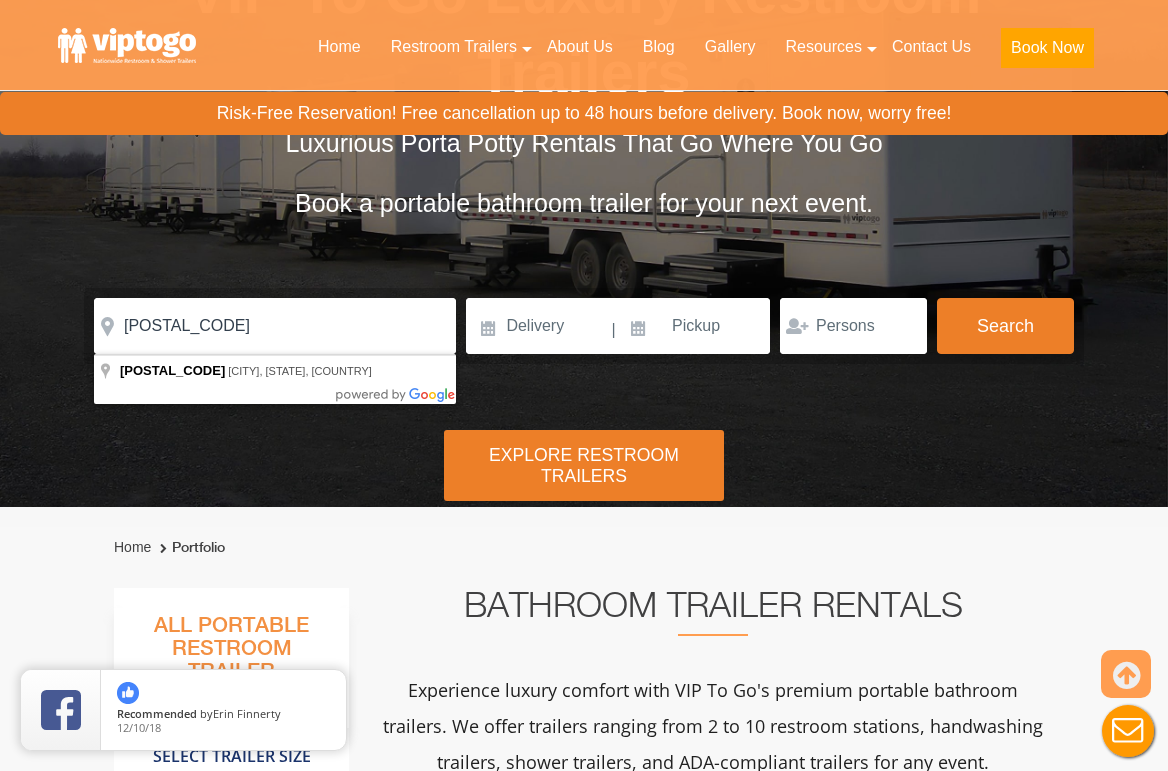 type on "Freehold, NJ 07728, USA" 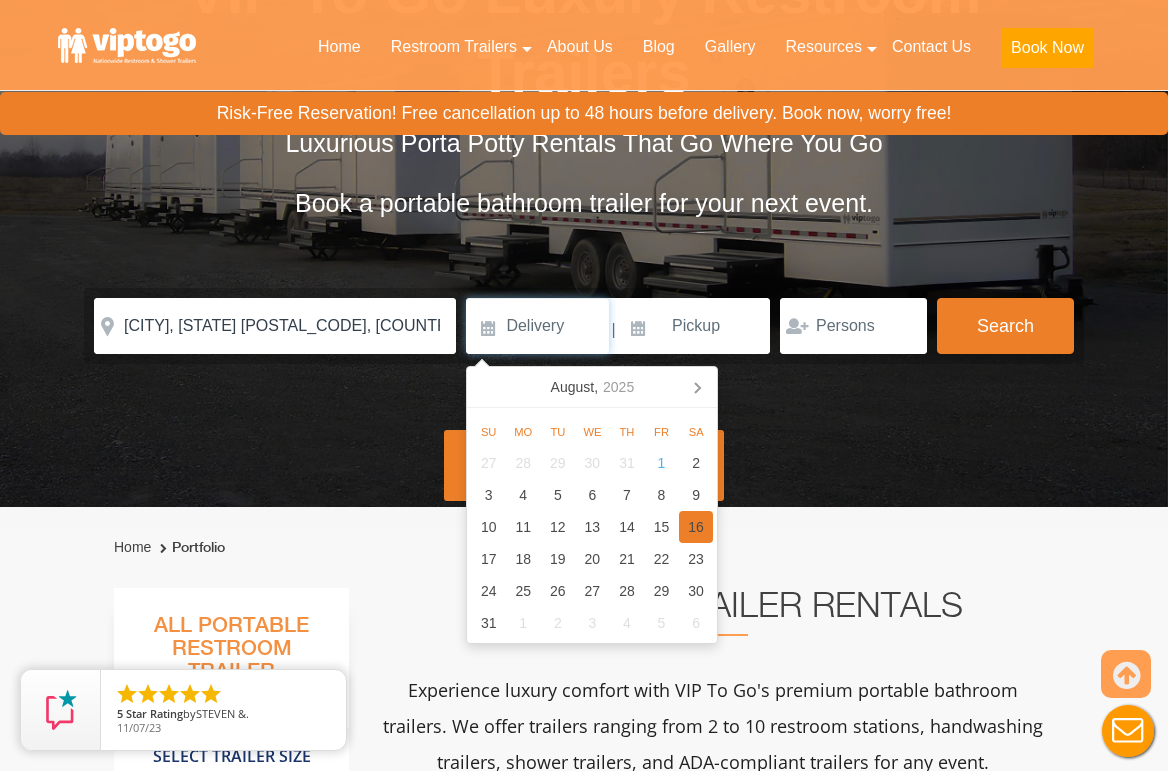 click on "16" at bounding box center [696, 527] 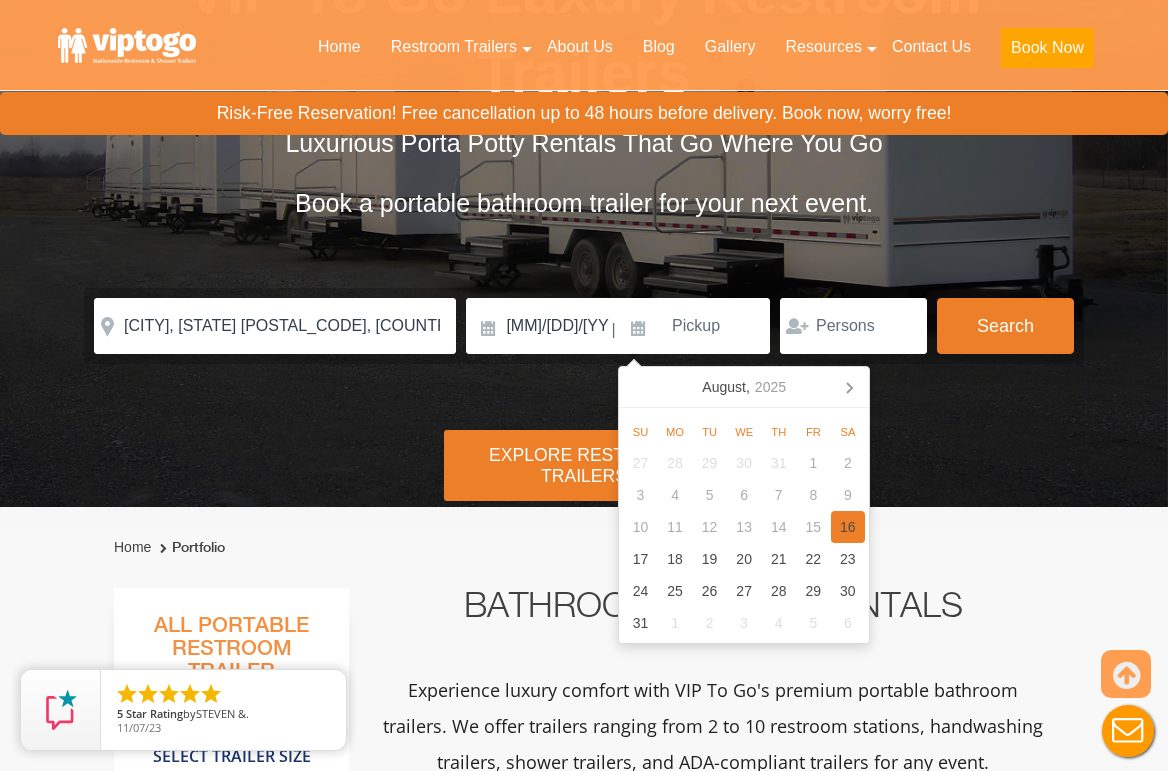 click on "16" at bounding box center [848, 527] 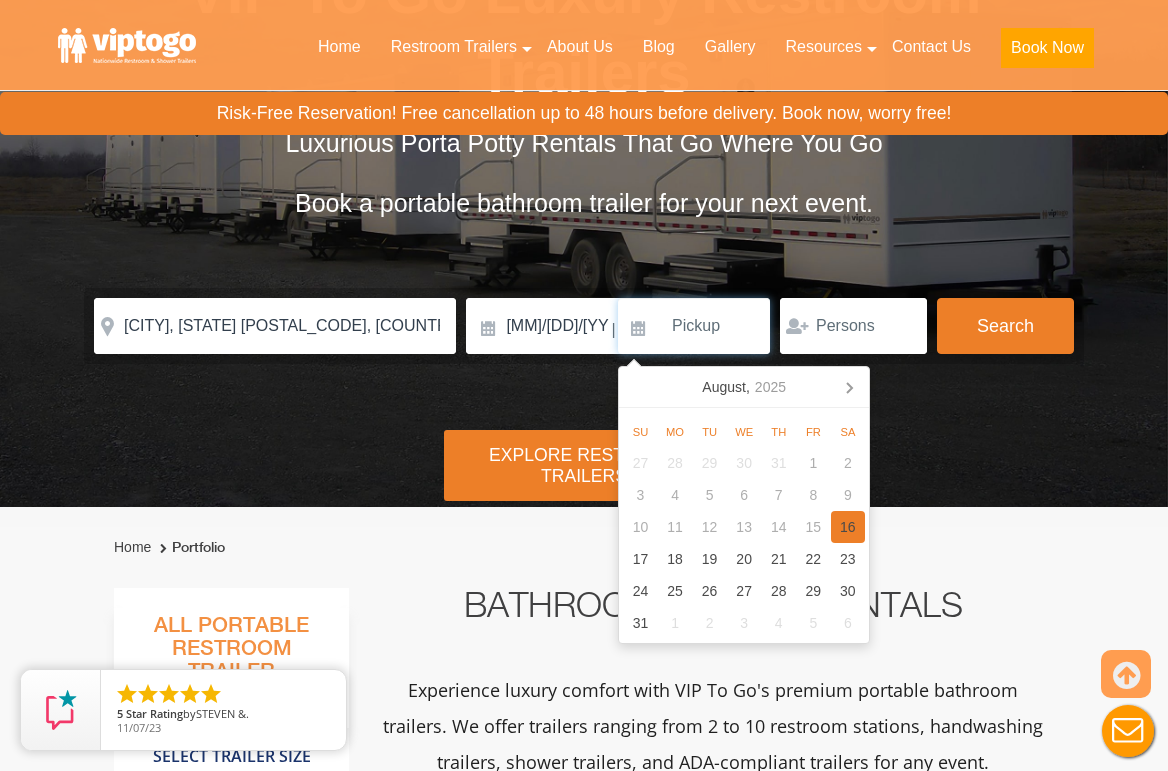 type on "08/16/2025" 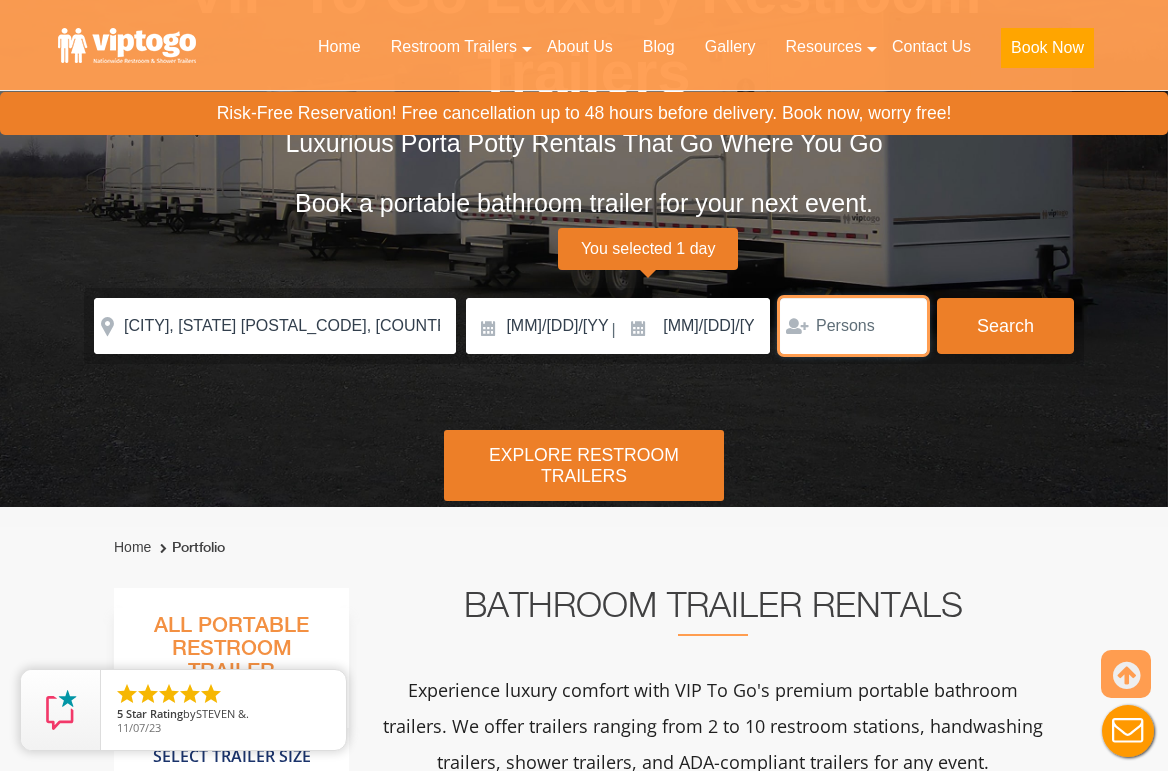click at bounding box center (853, 326) 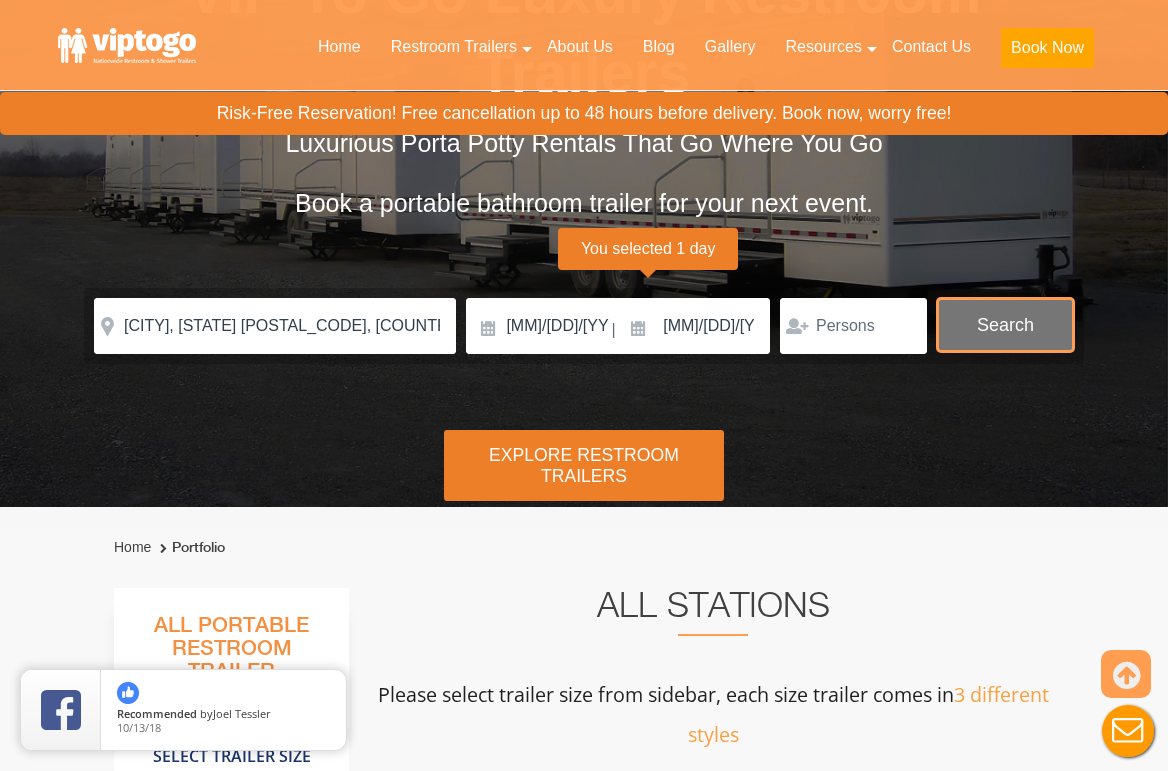 click on "Search" at bounding box center [1005, 325] 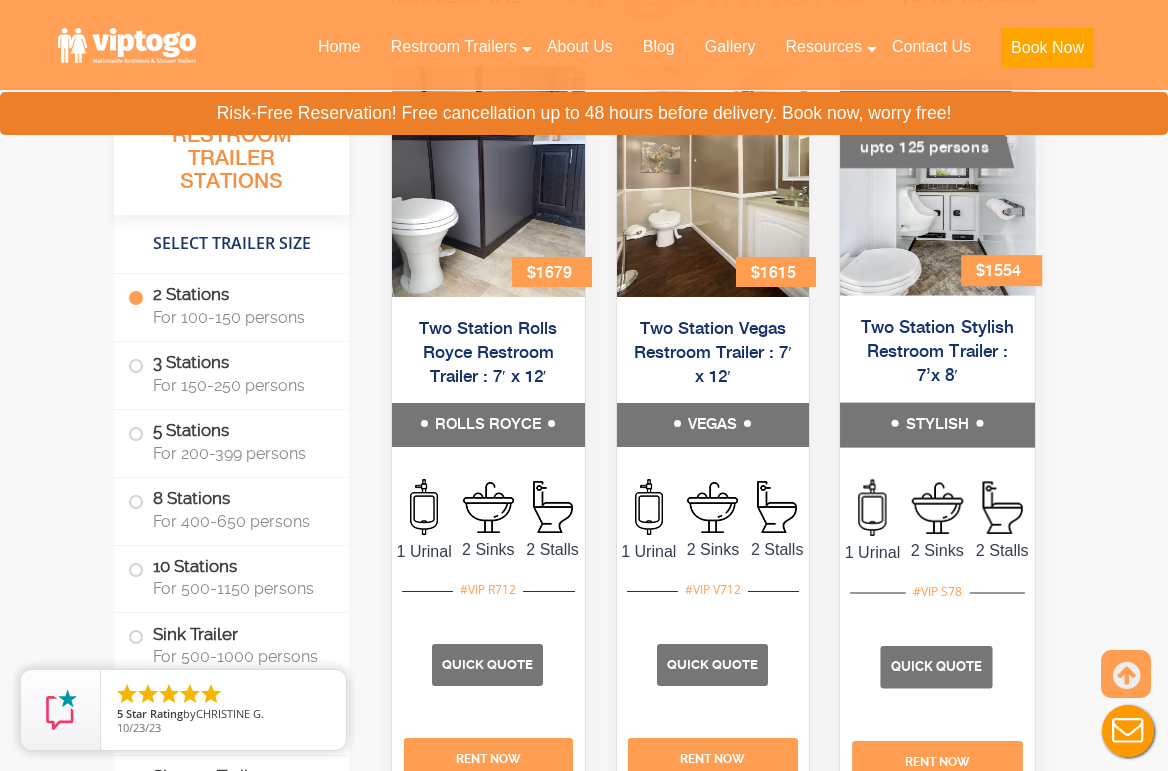 scroll, scrollTop: 1044, scrollLeft: 0, axis: vertical 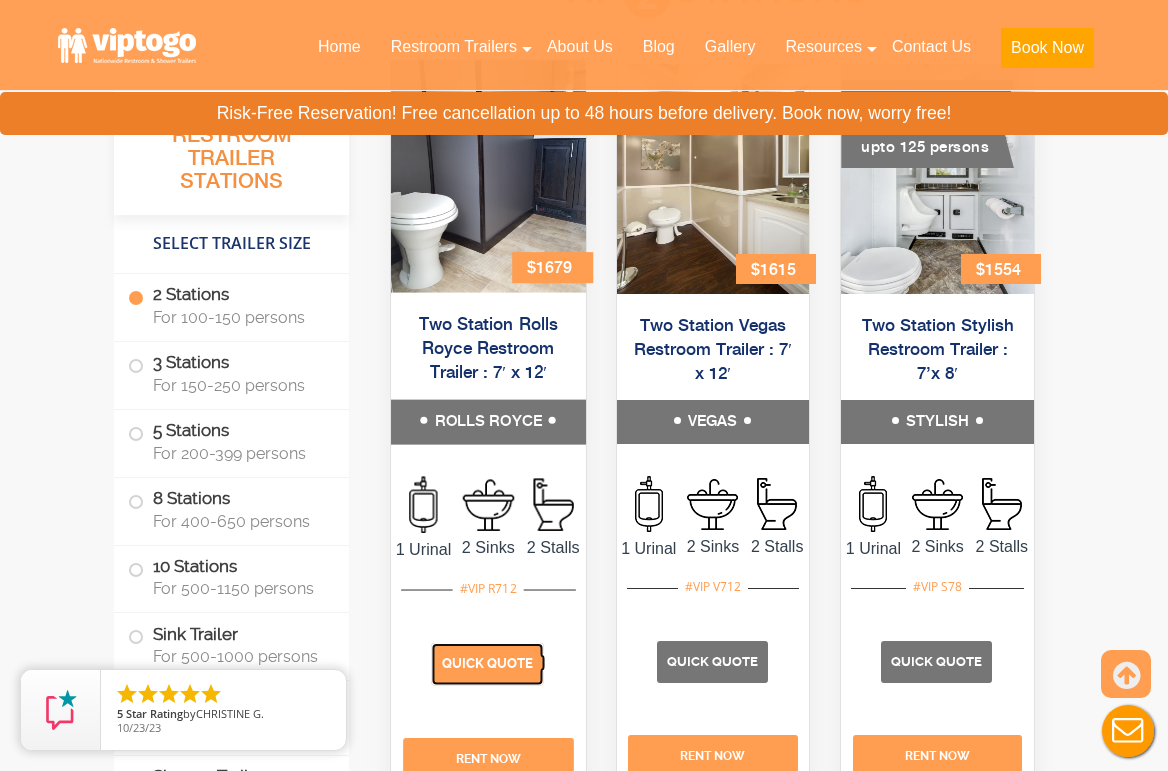 click on "Quick Quote" at bounding box center [488, 663] 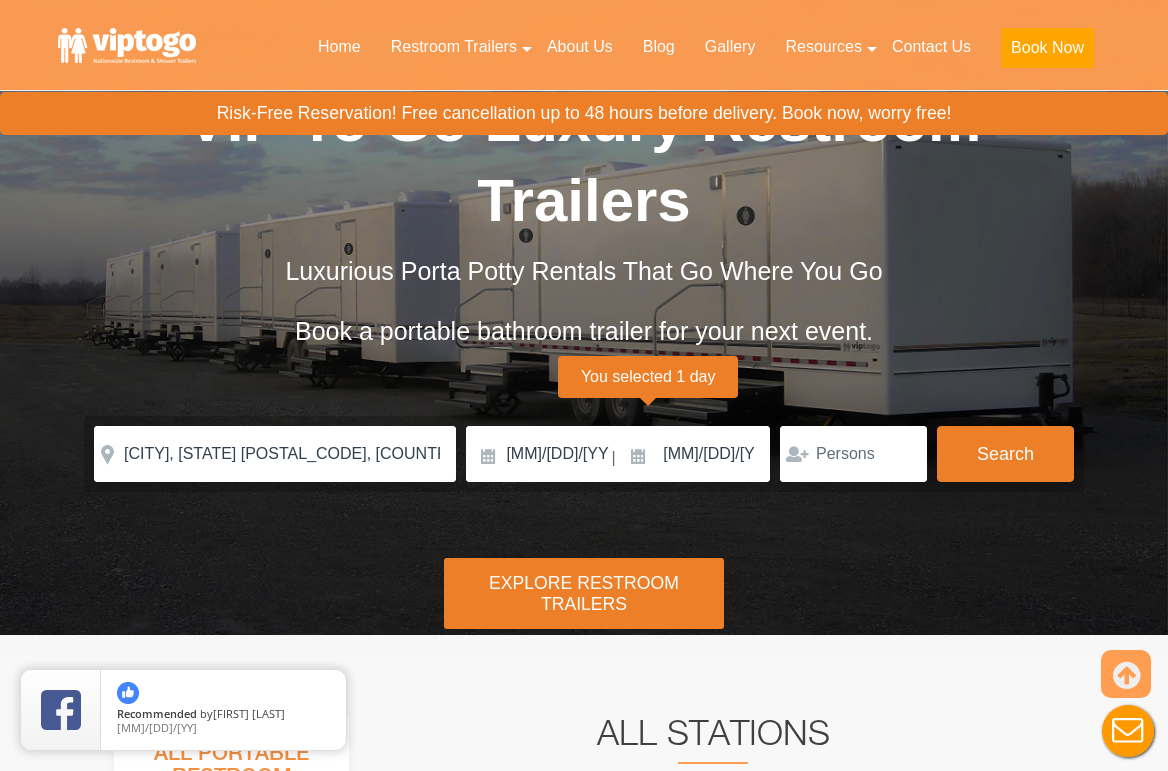 scroll, scrollTop: 0, scrollLeft: 0, axis: both 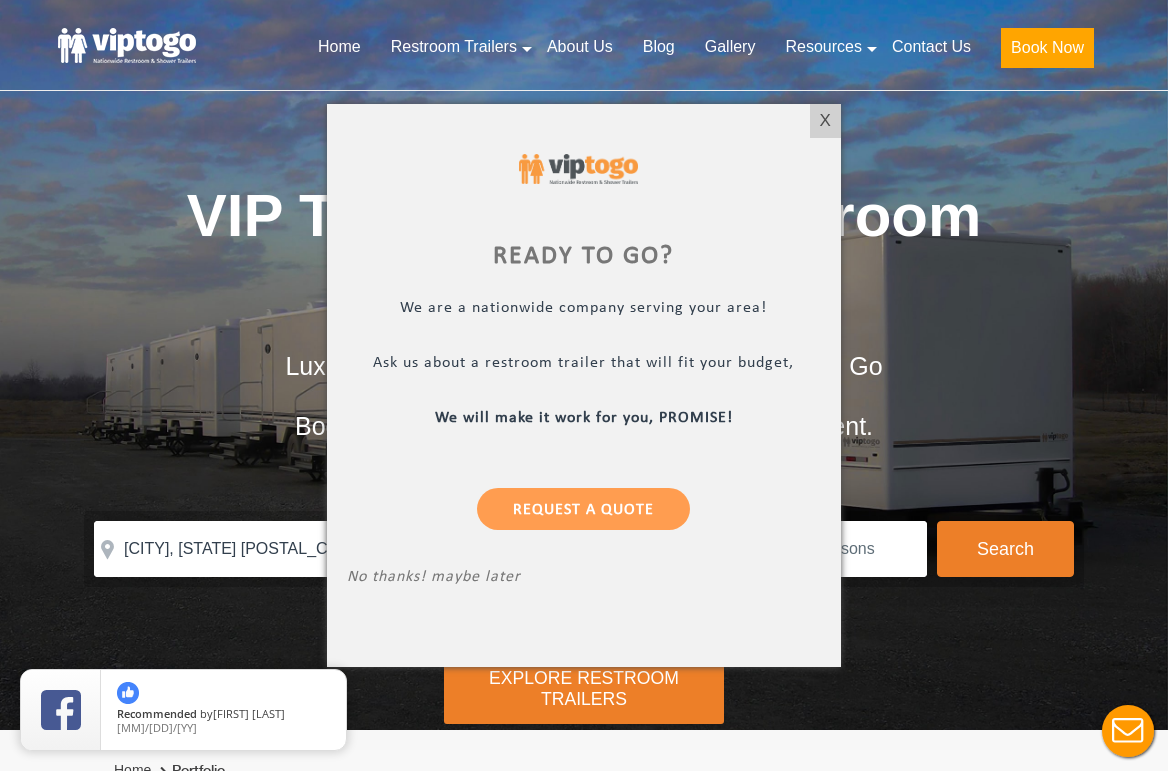 click on "Ready to go? We are a nationwide company serving your area! Ask us about a restroom trailer that will fit your budget, We will make it work for you, PROMISE! Request a Quote
No thanks! maybe later" at bounding box center [584, 373] 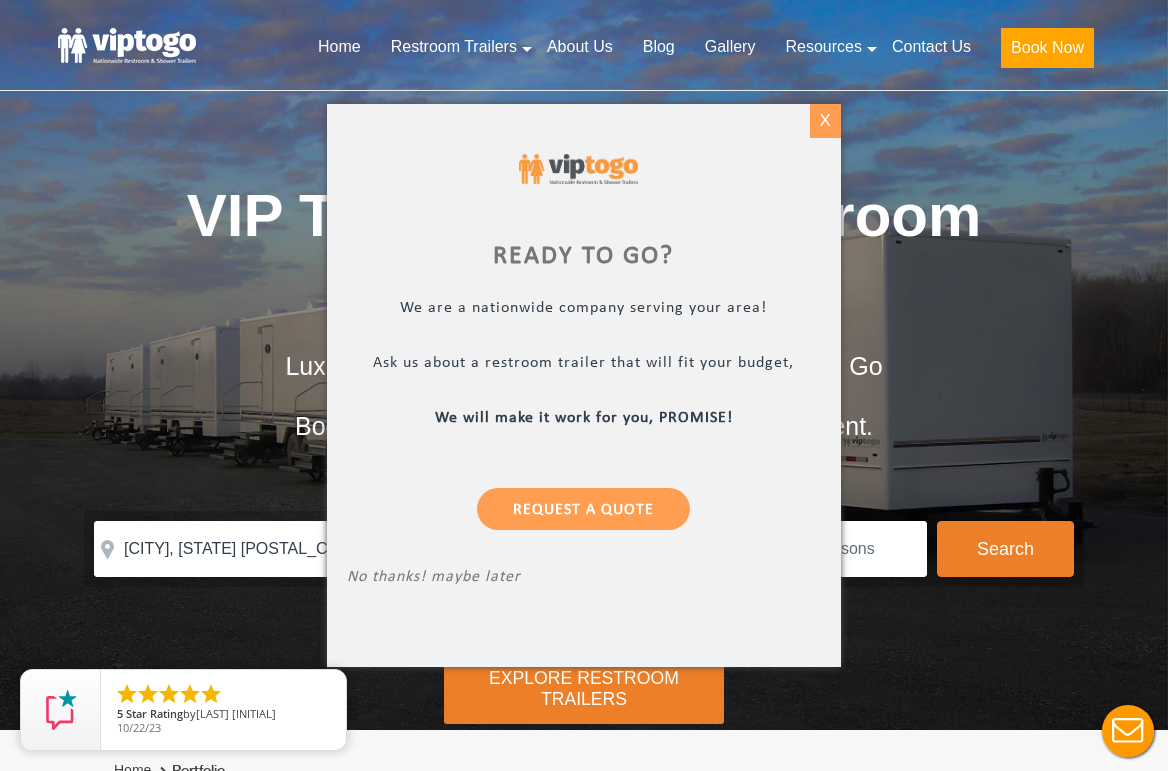 click on "X" at bounding box center [825, 121] 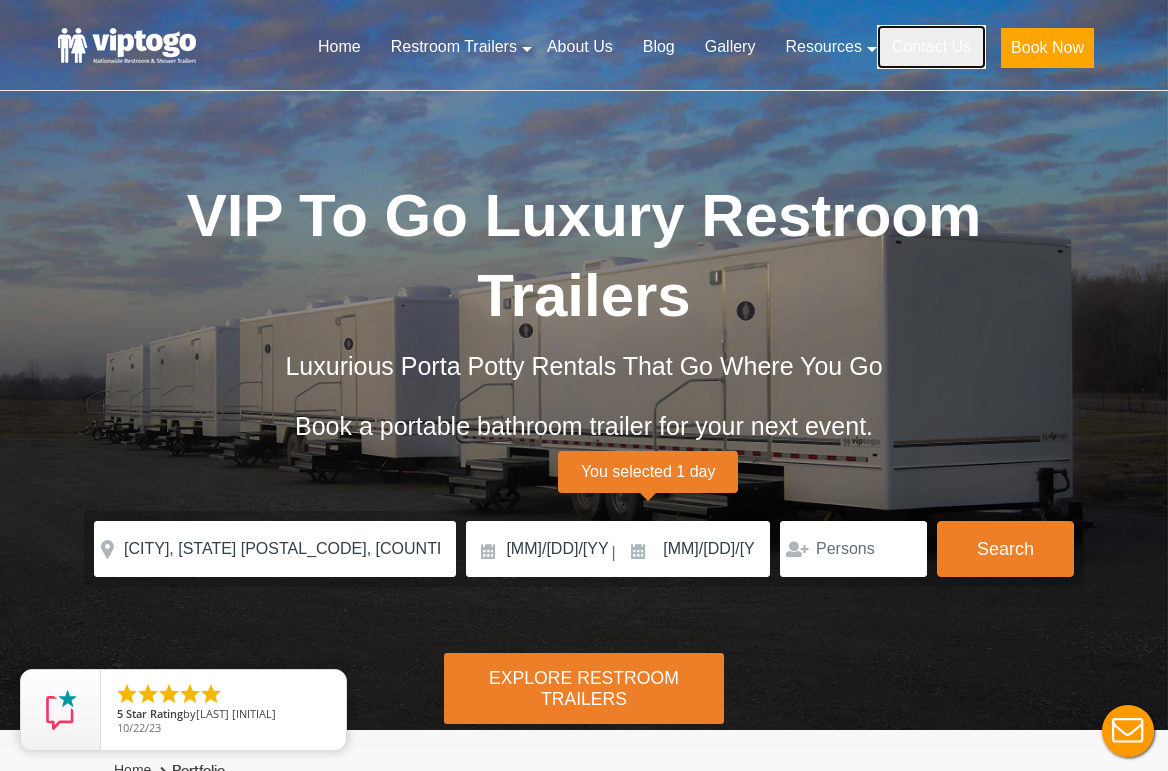 click on "Contact Us" at bounding box center [931, 47] 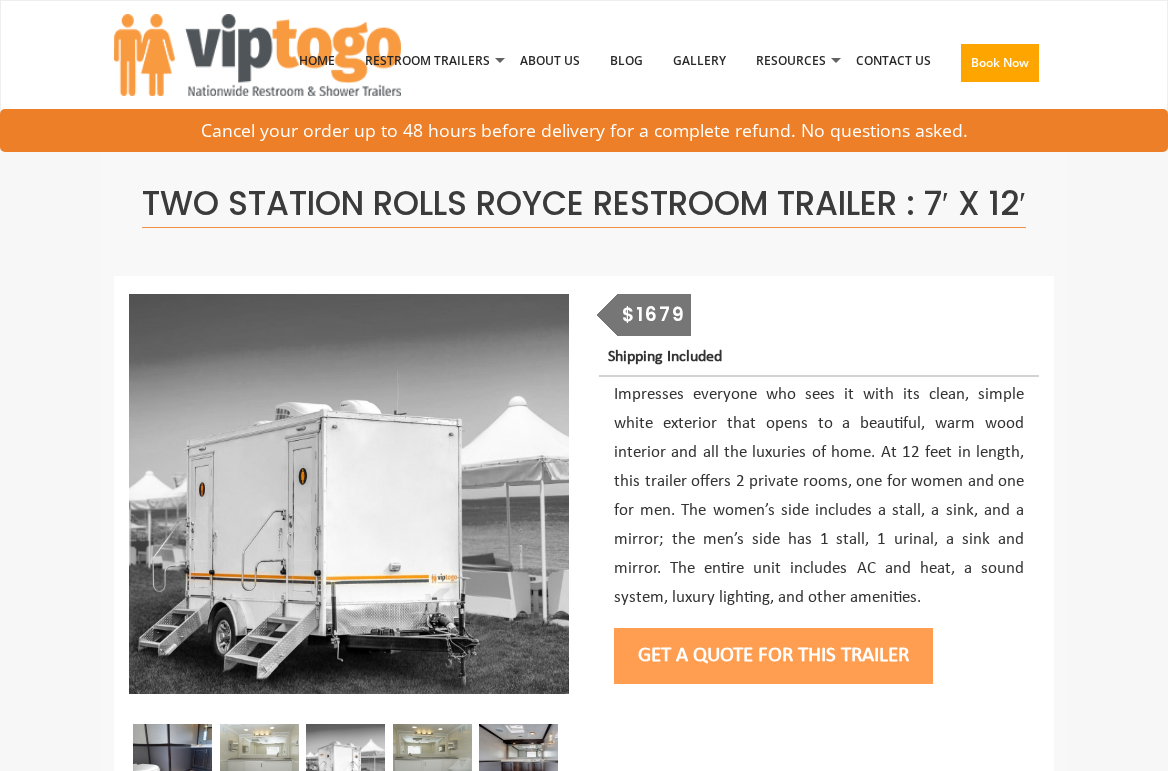 scroll, scrollTop: 0, scrollLeft: 0, axis: both 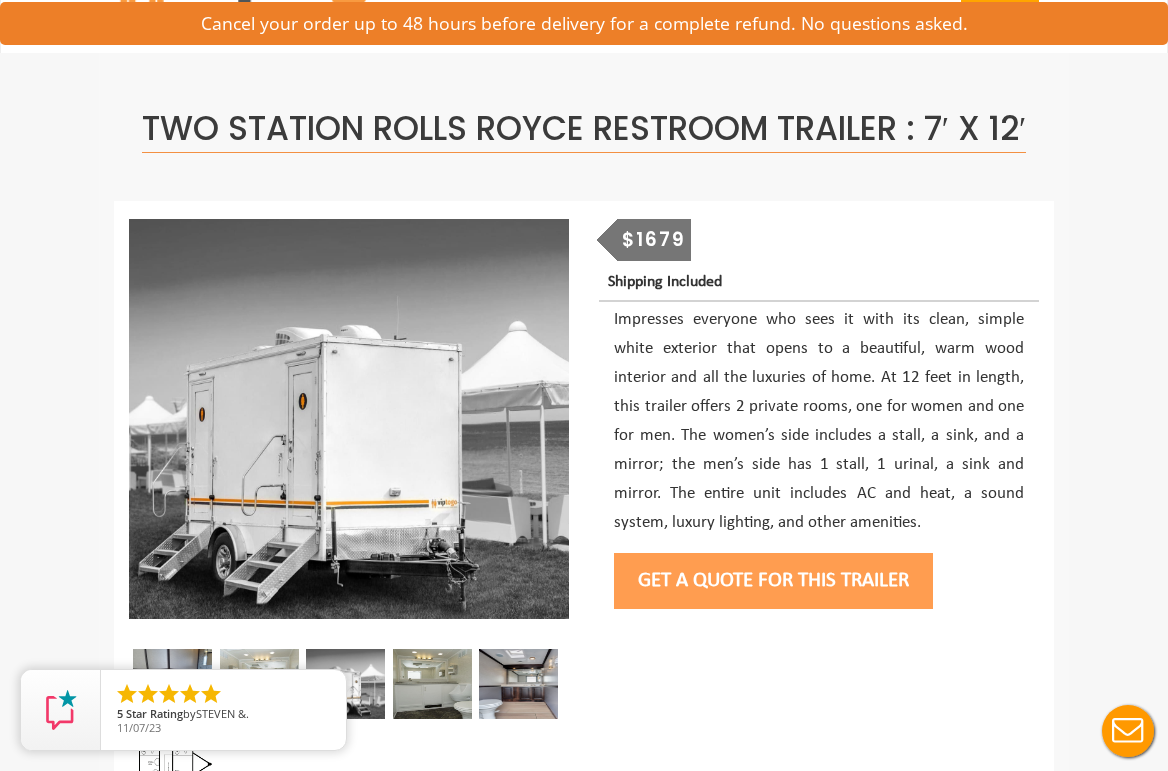 click on "Get a Quote for this Trailer" at bounding box center [773, 581] 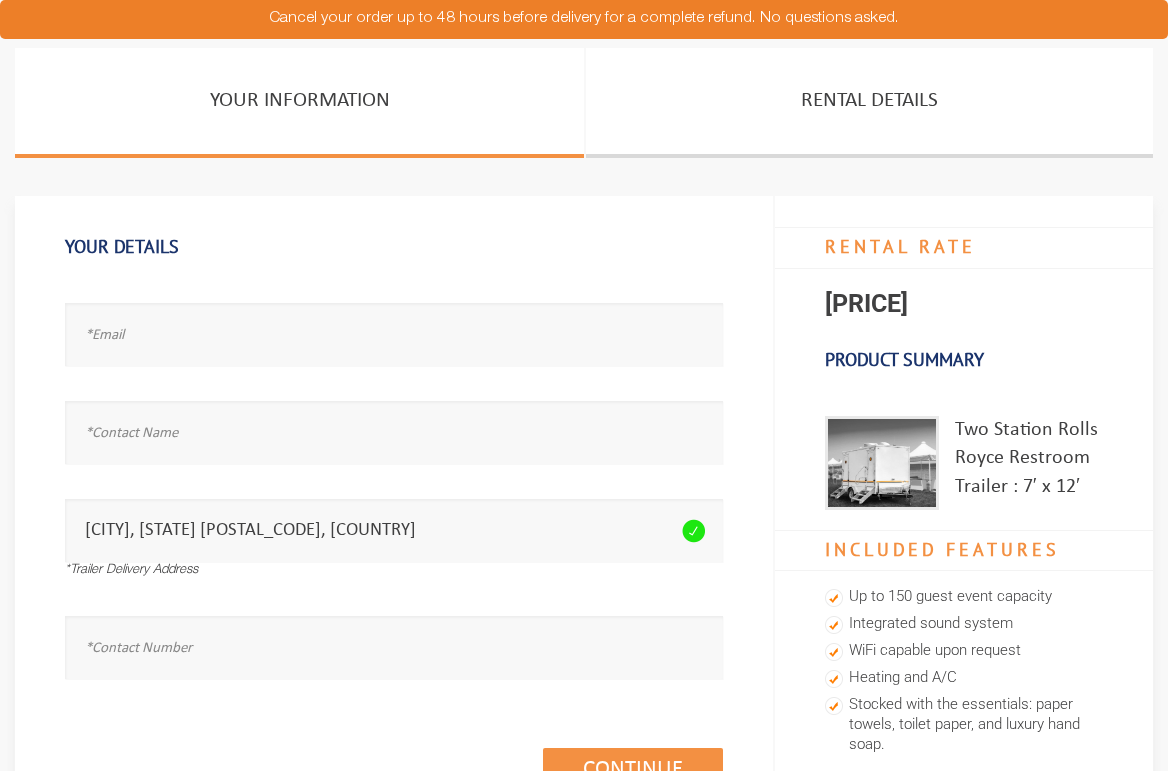 scroll, scrollTop: 0, scrollLeft: 0, axis: both 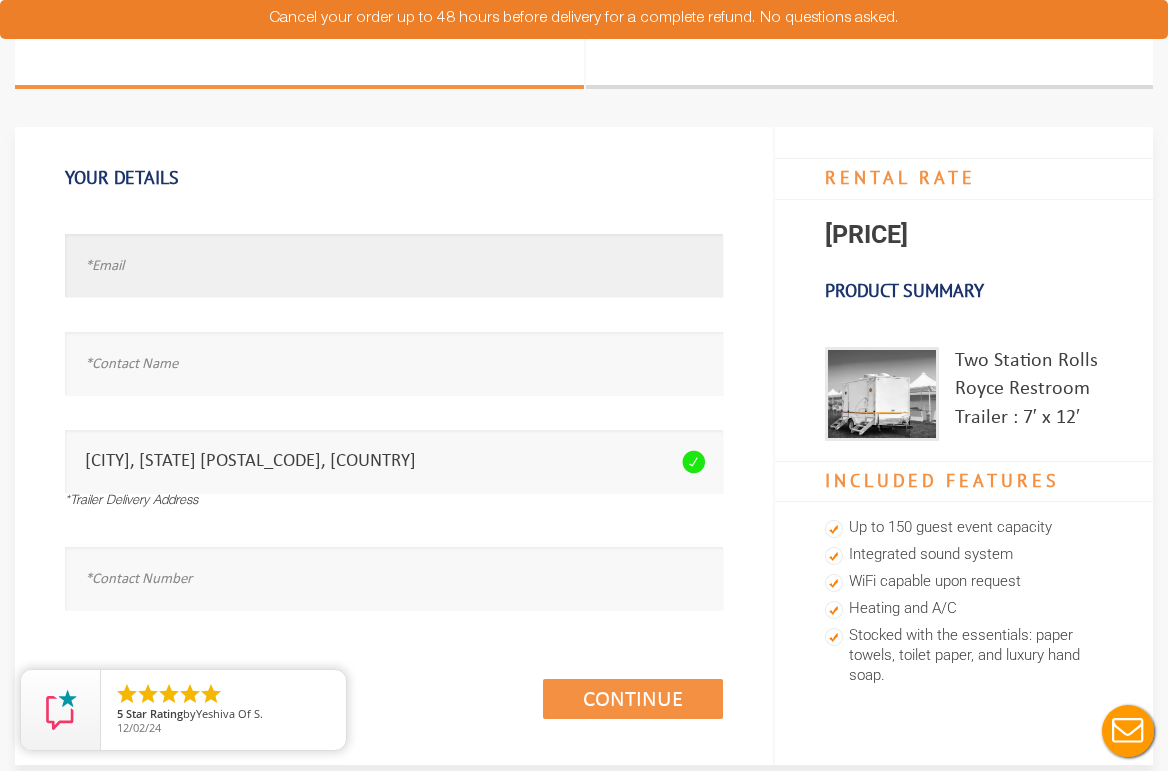 click at bounding box center (394, 265) 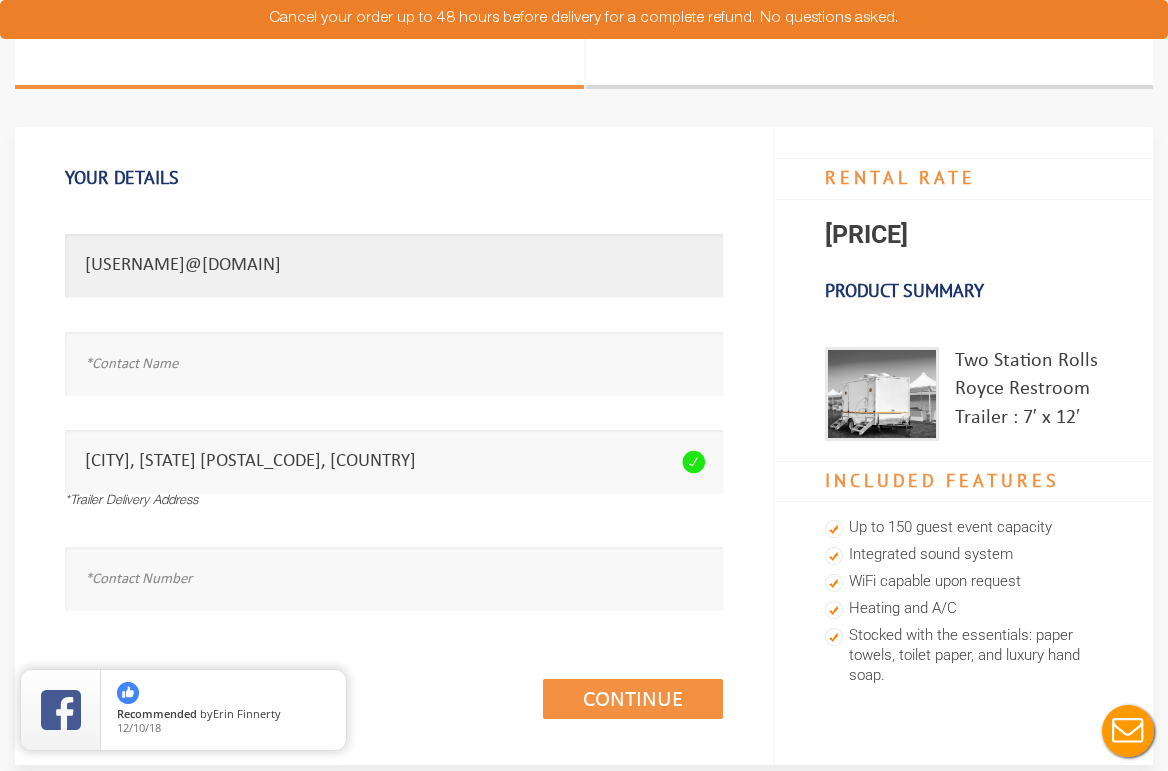 type on "evaleigh17@gmail.com" 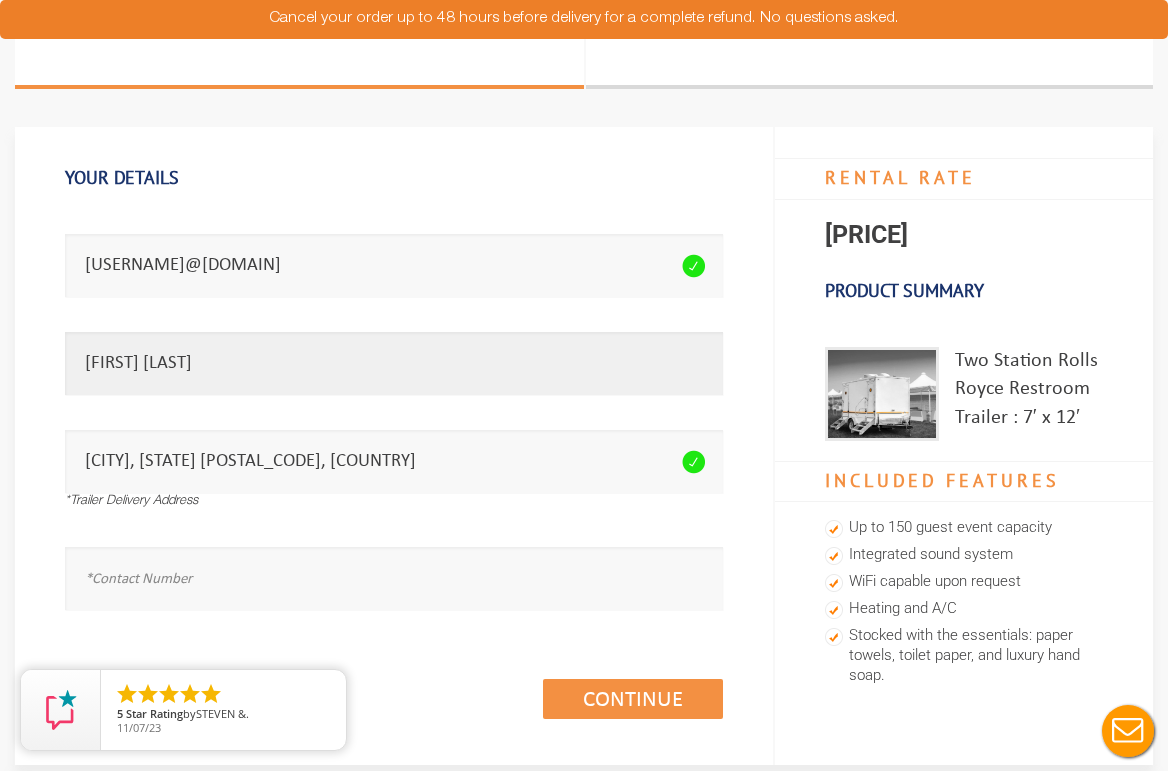 type on "Eva Cutler" 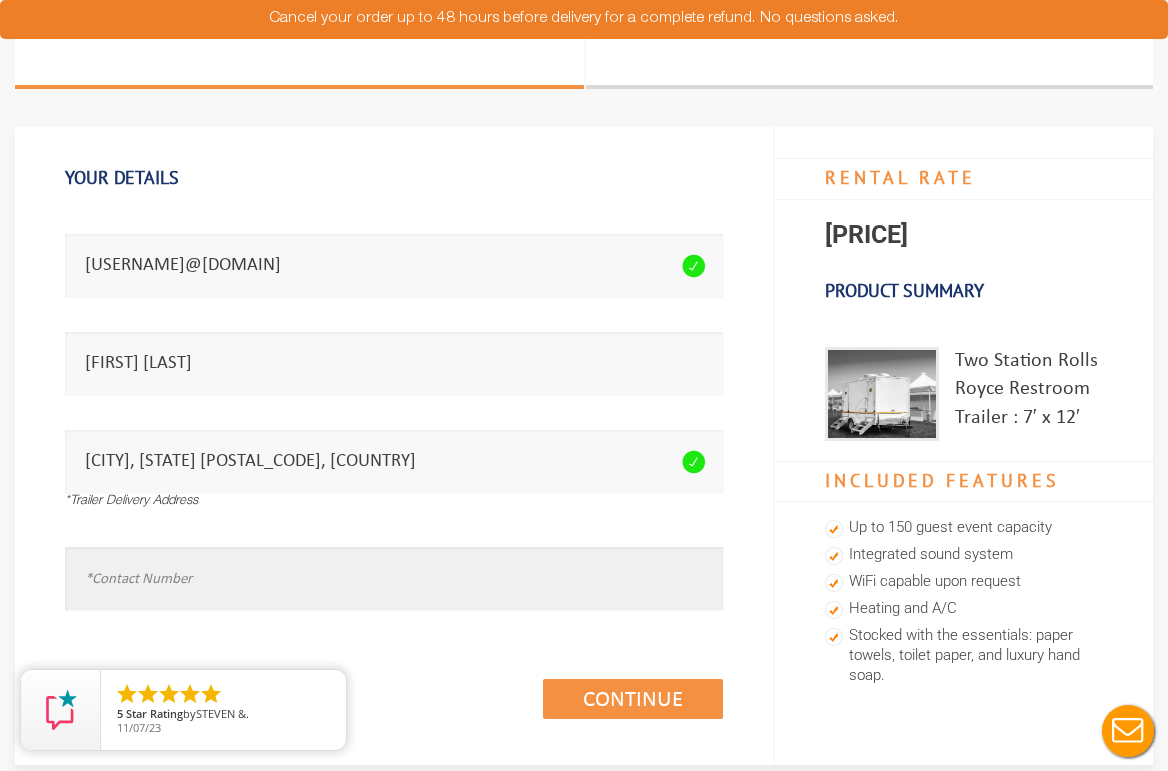 click at bounding box center (394, 578) 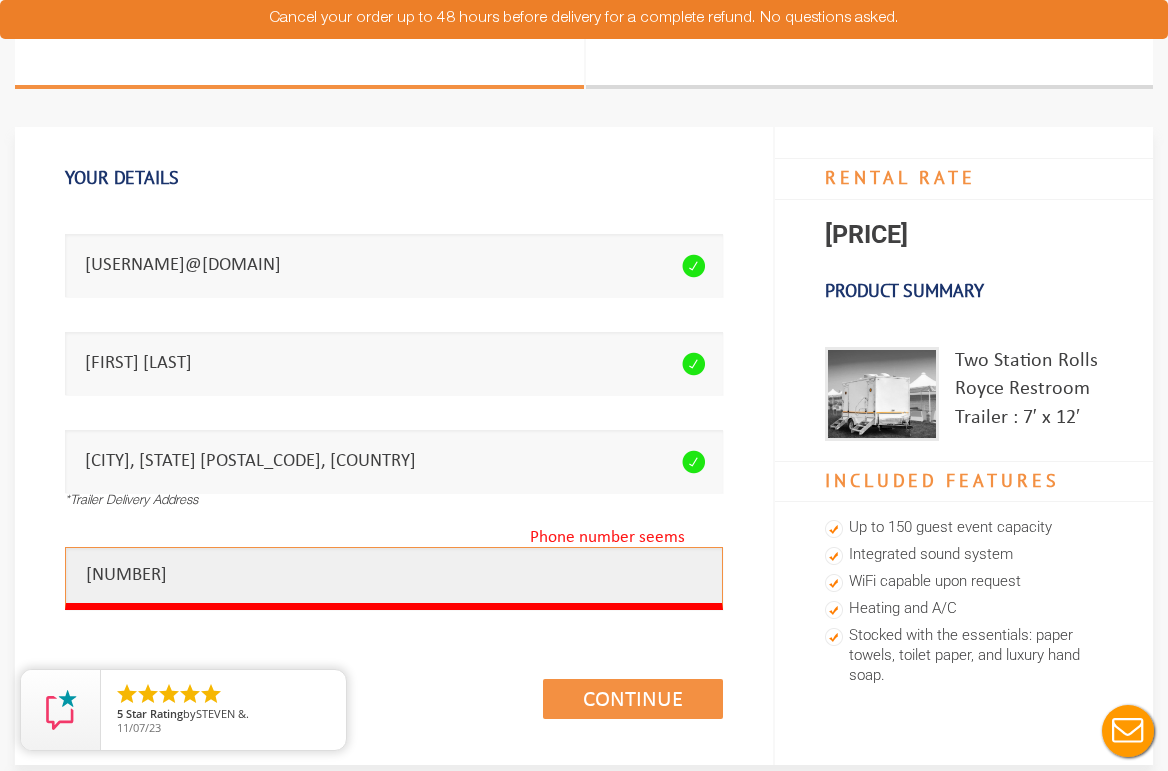 type on "8" 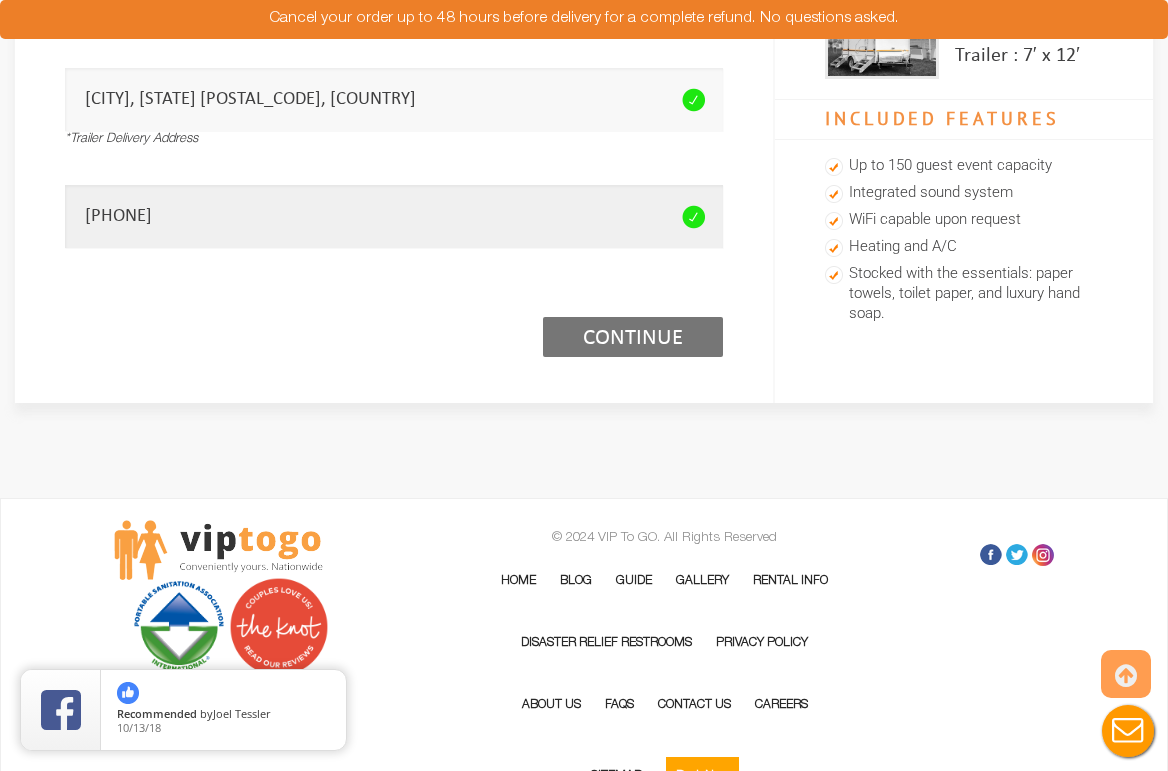 scroll, scrollTop: 476, scrollLeft: 0, axis: vertical 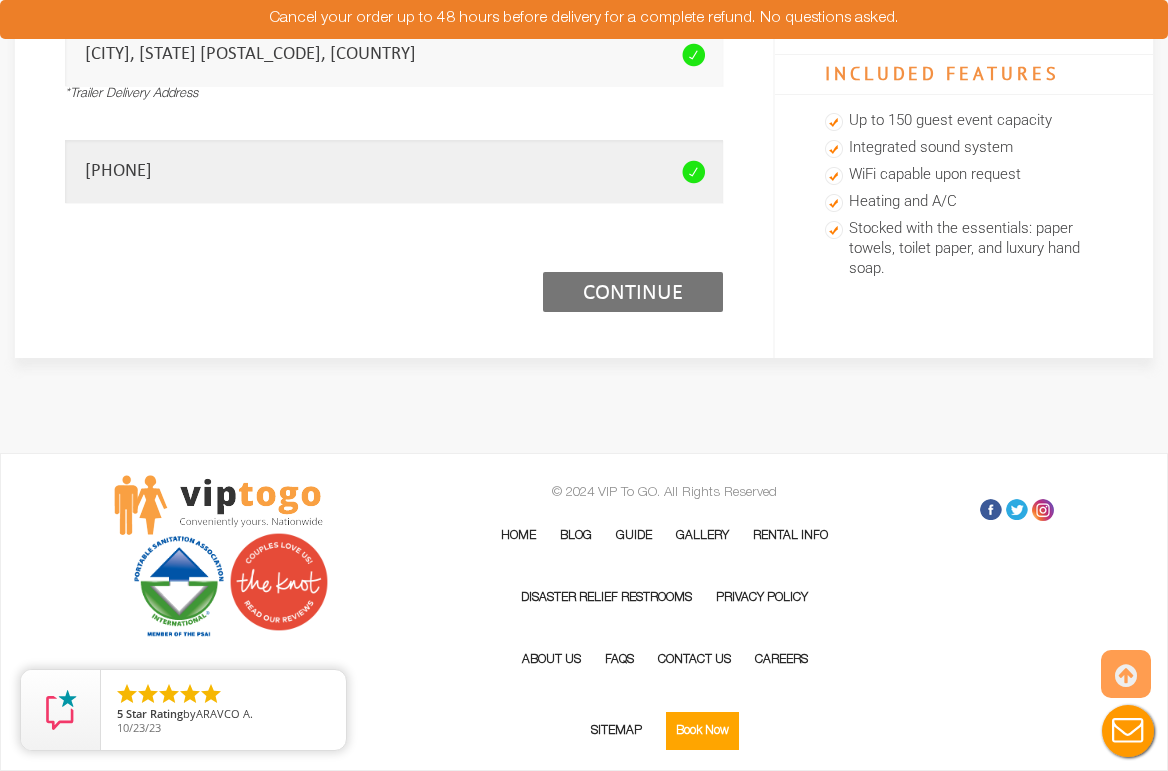 type on "7329801771" 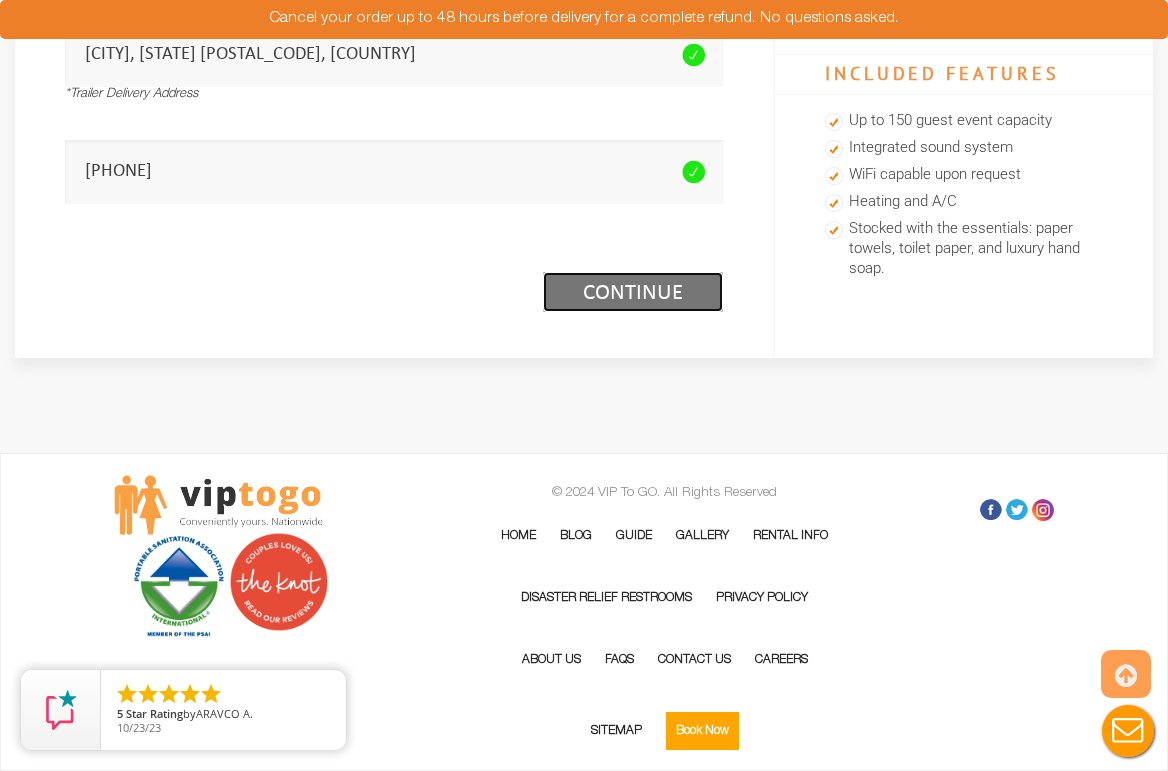 click on "Continue (1/3)" at bounding box center (633, 292) 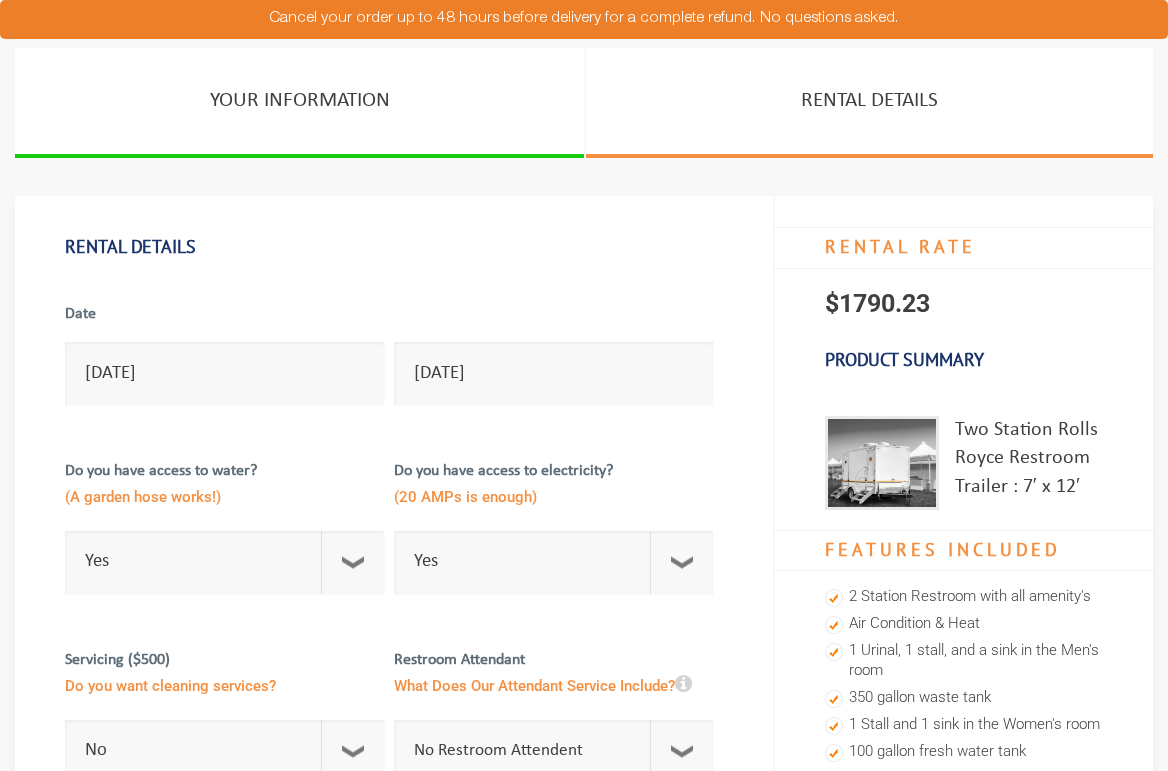 scroll, scrollTop: 0, scrollLeft: 0, axis: both 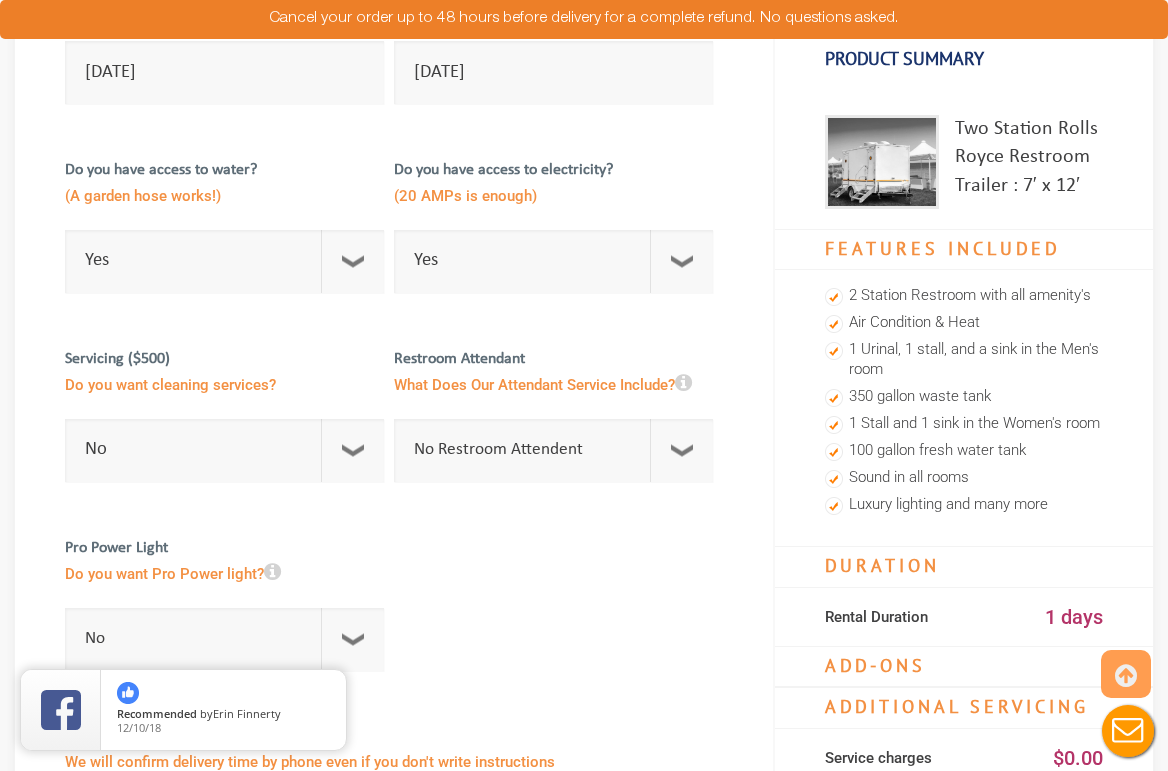 click at bounding box center [683, 383] 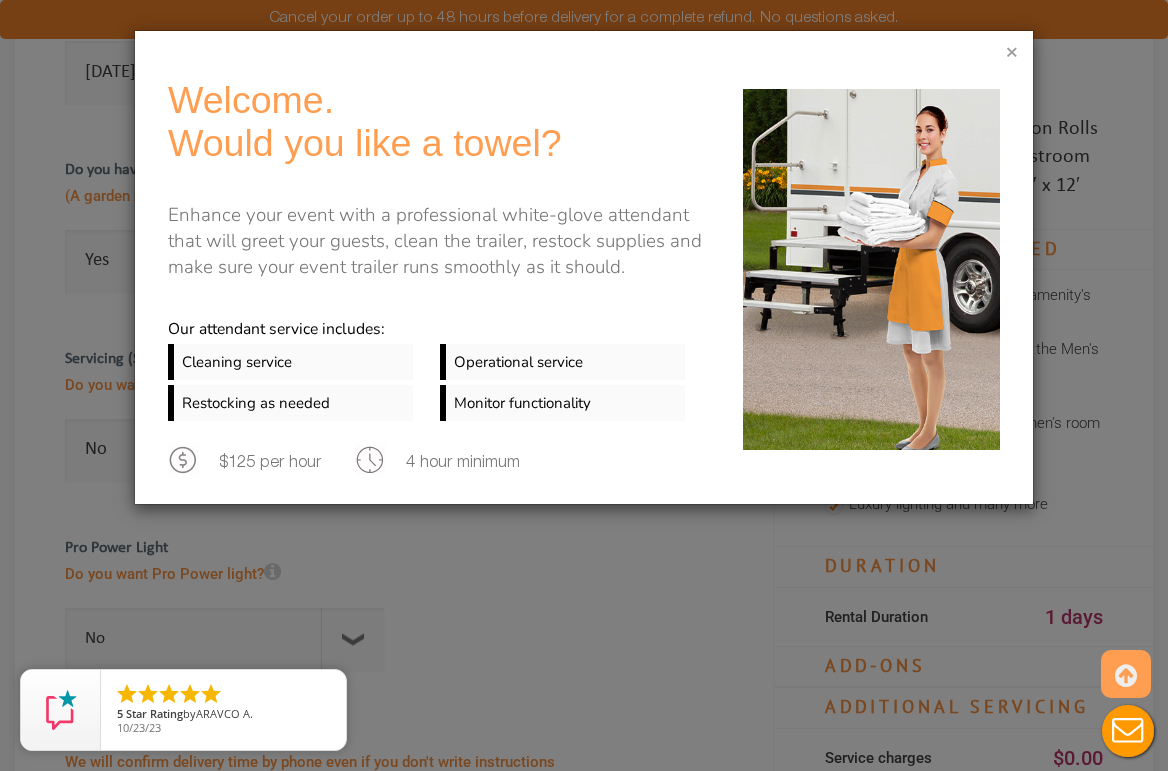 click on "×" at bounding box center [1012, 54] 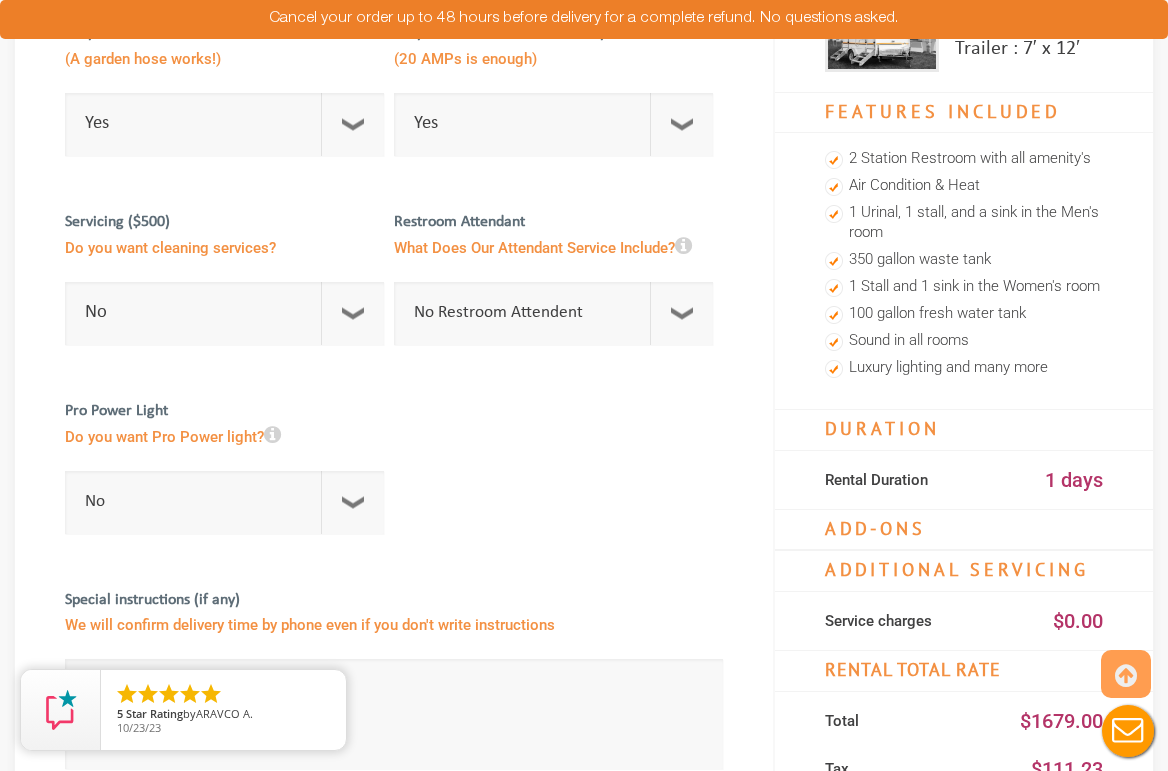 scroll, scrollTop: 467, scrollLeft: 0, axis: vertical 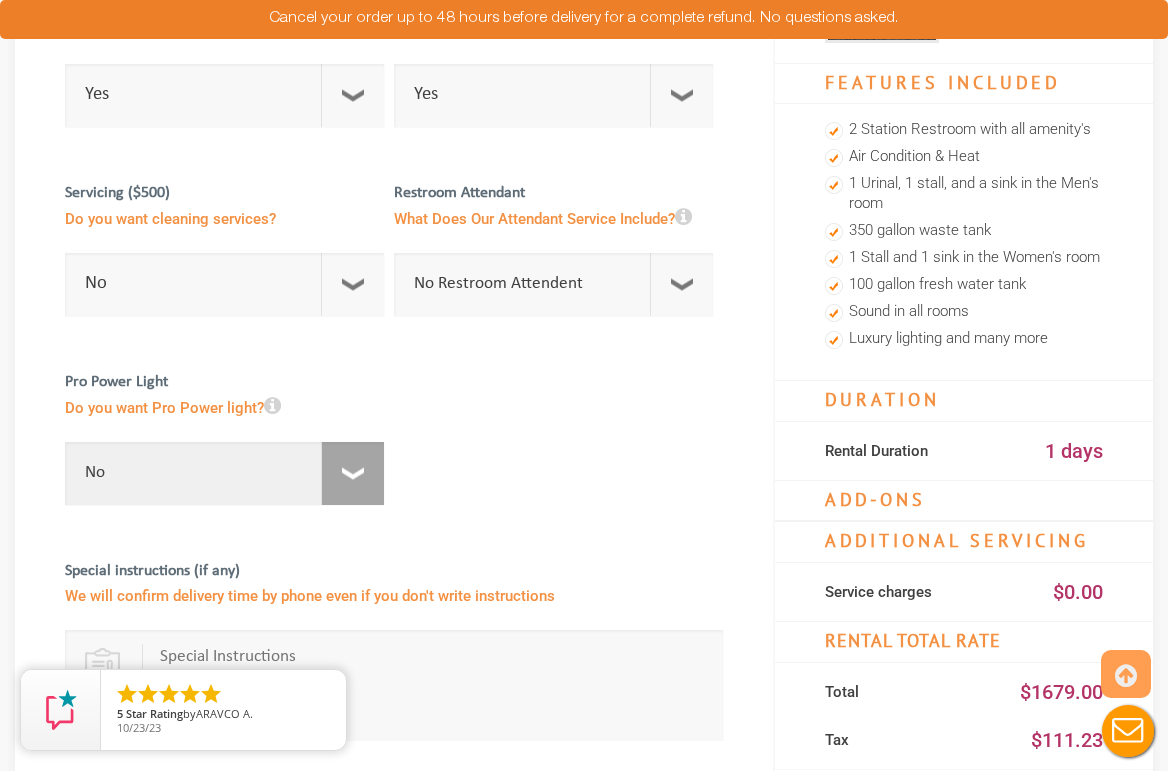 click on "No
For 1 Week ($195)
For 1 Month ($395)" at bounding box center (224, 473) 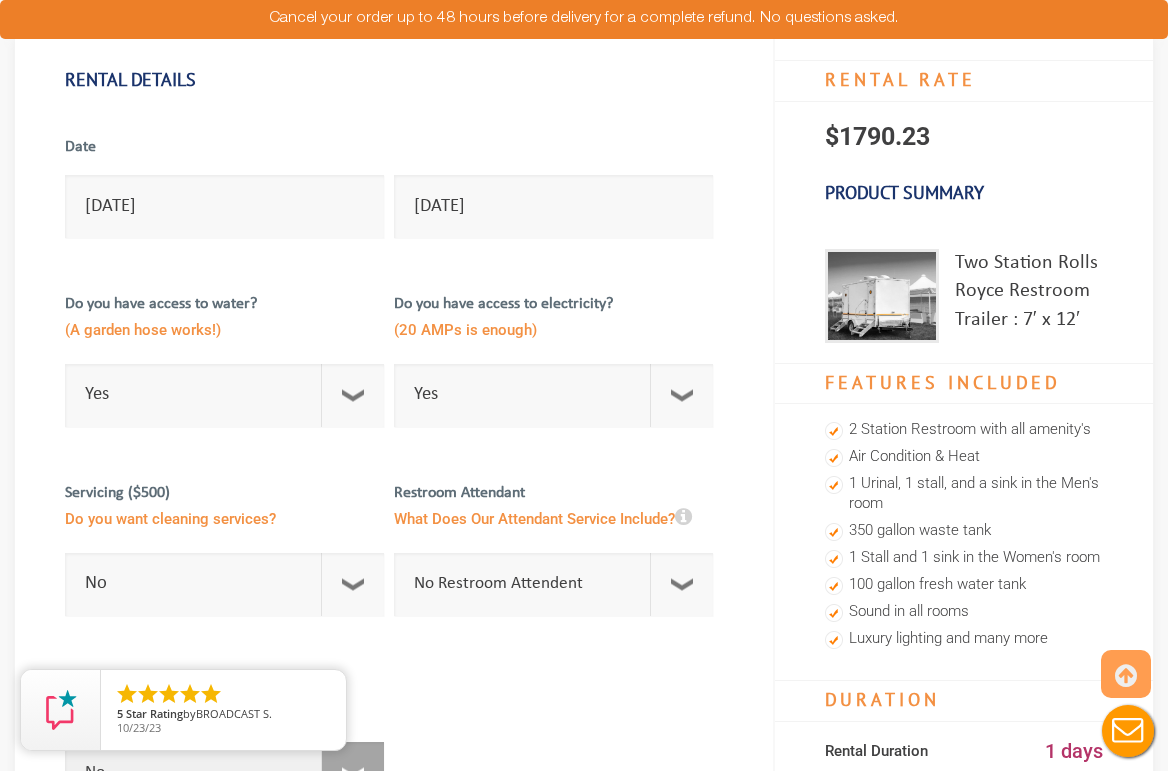 scroll, scrollTop: 0, scrollLeft: 0, axis: both 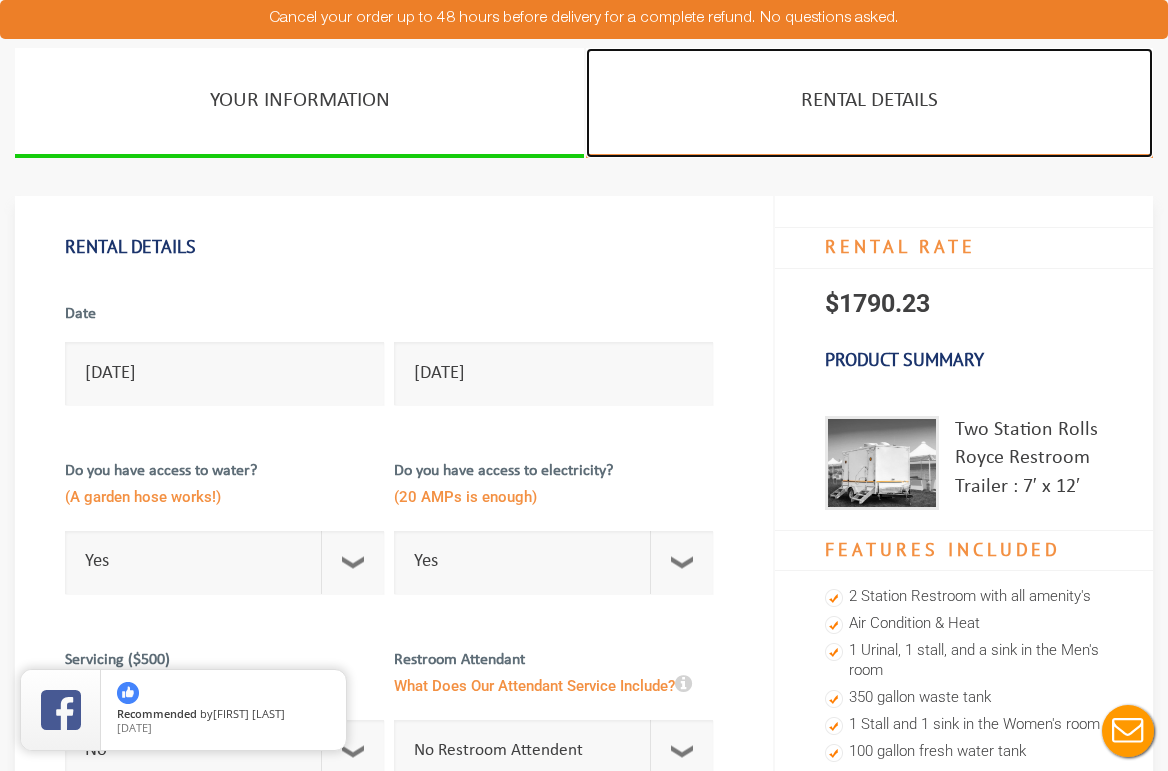 click on "RENTAL DETAILS" at bounding box center [869, 103] 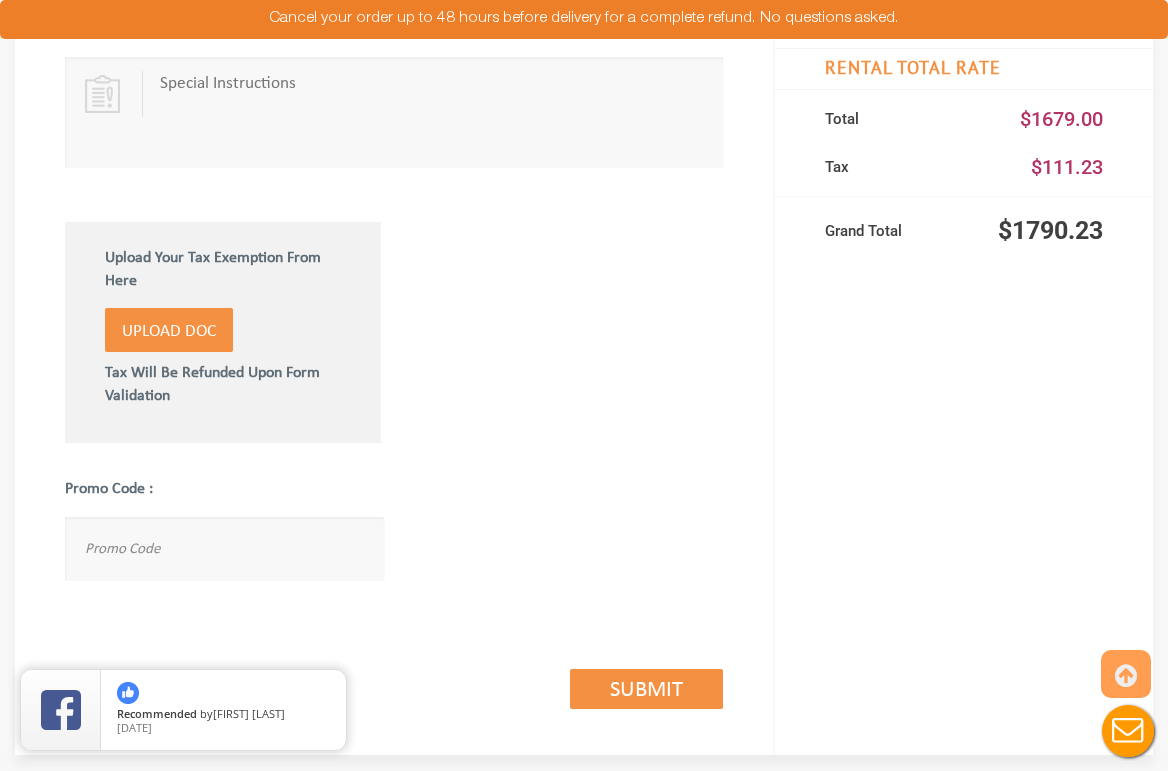 scroll, scrollTop: 1252, scrollLeft: 0, axis: vertical 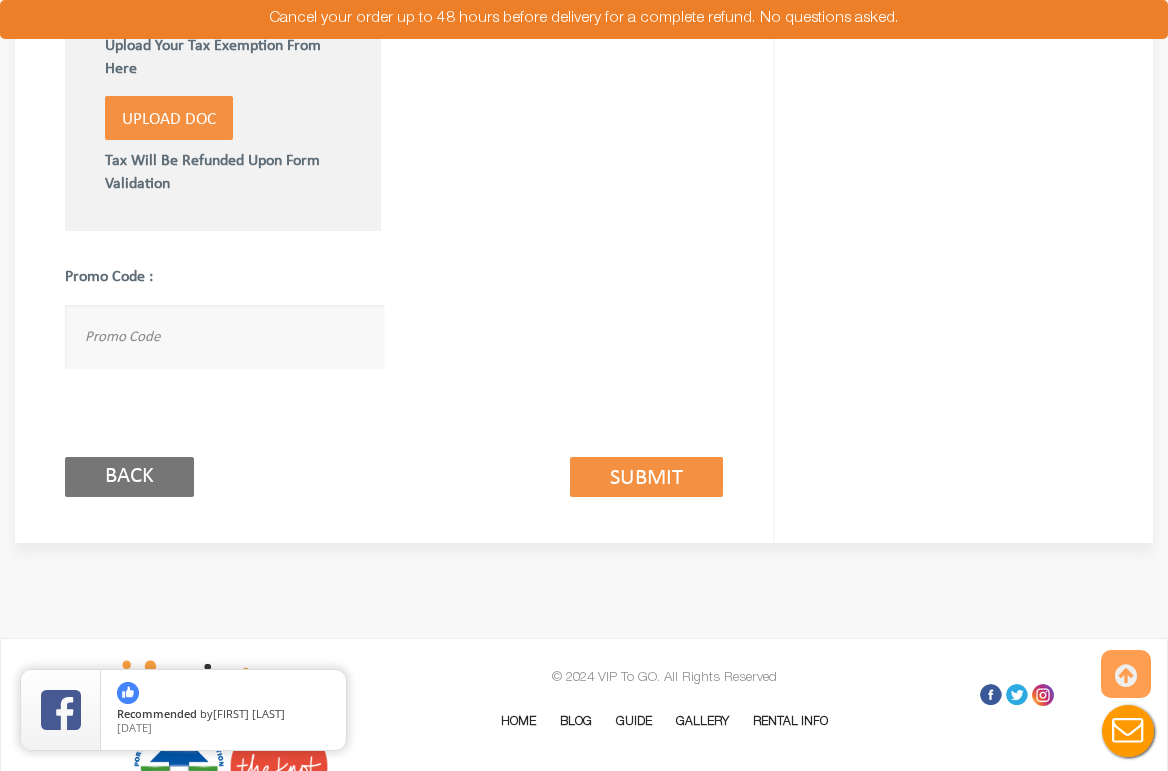 click on "Back
Submit (2/3)" at bounding box center (394, 455) 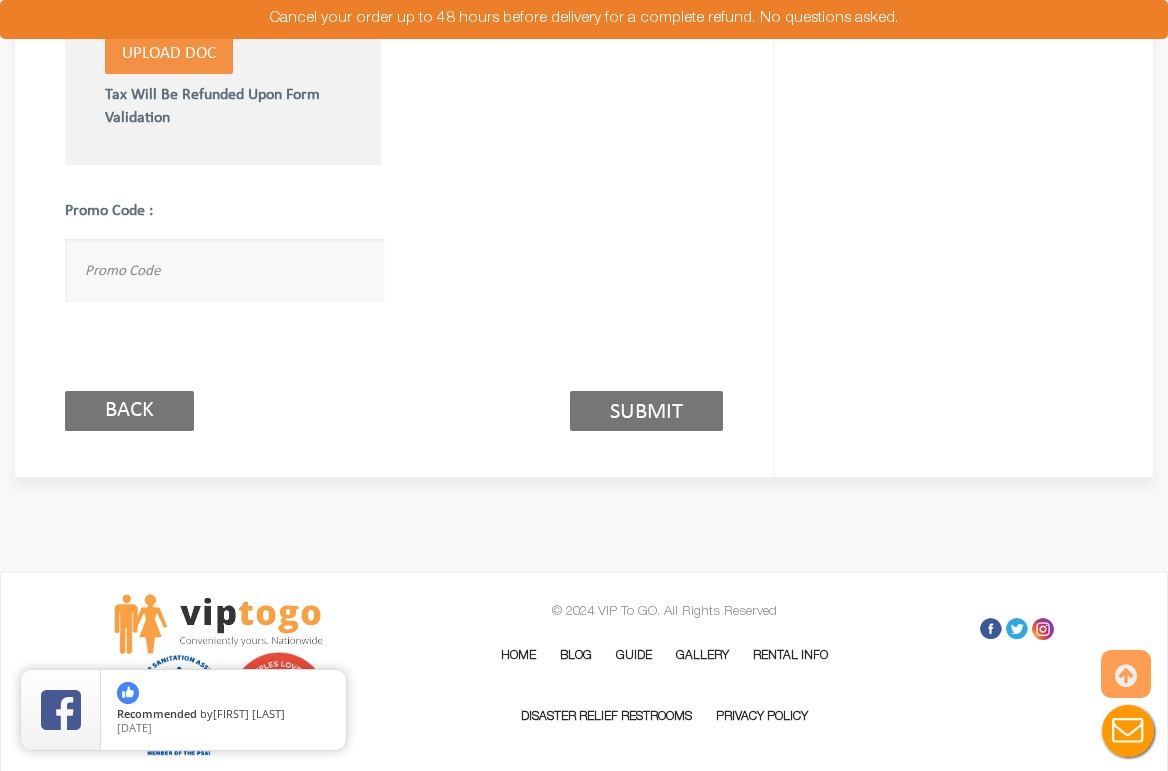 scroll, scrollTop: 1390, scrollLeft: 0, axis: vertical 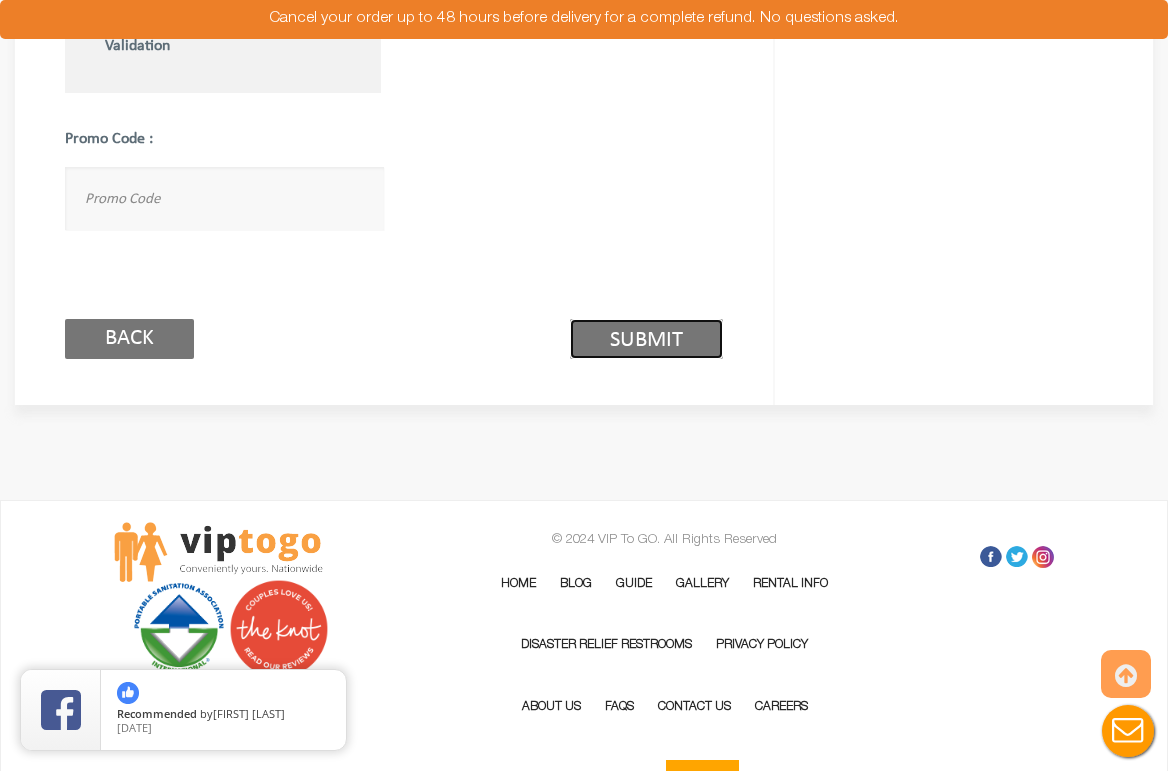 click on "Submit (2/3)" at bounding box center [646, 339] 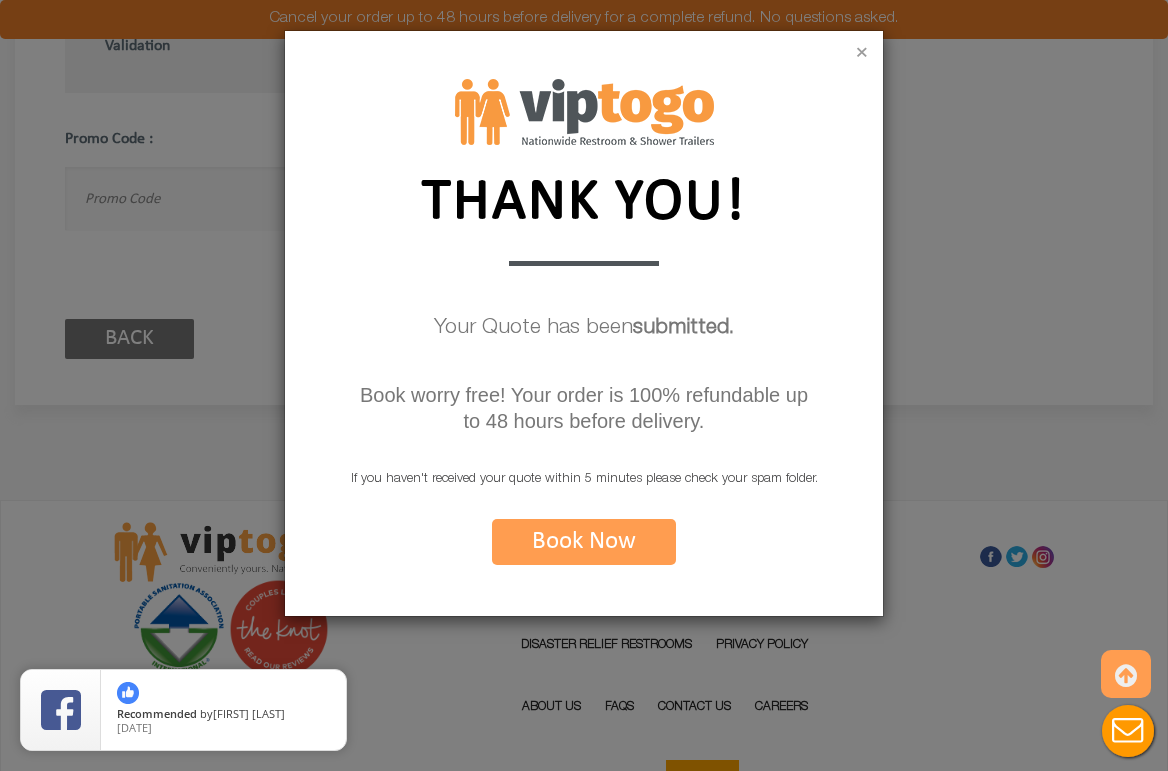 click on "×" at bounding box center [862, 54] 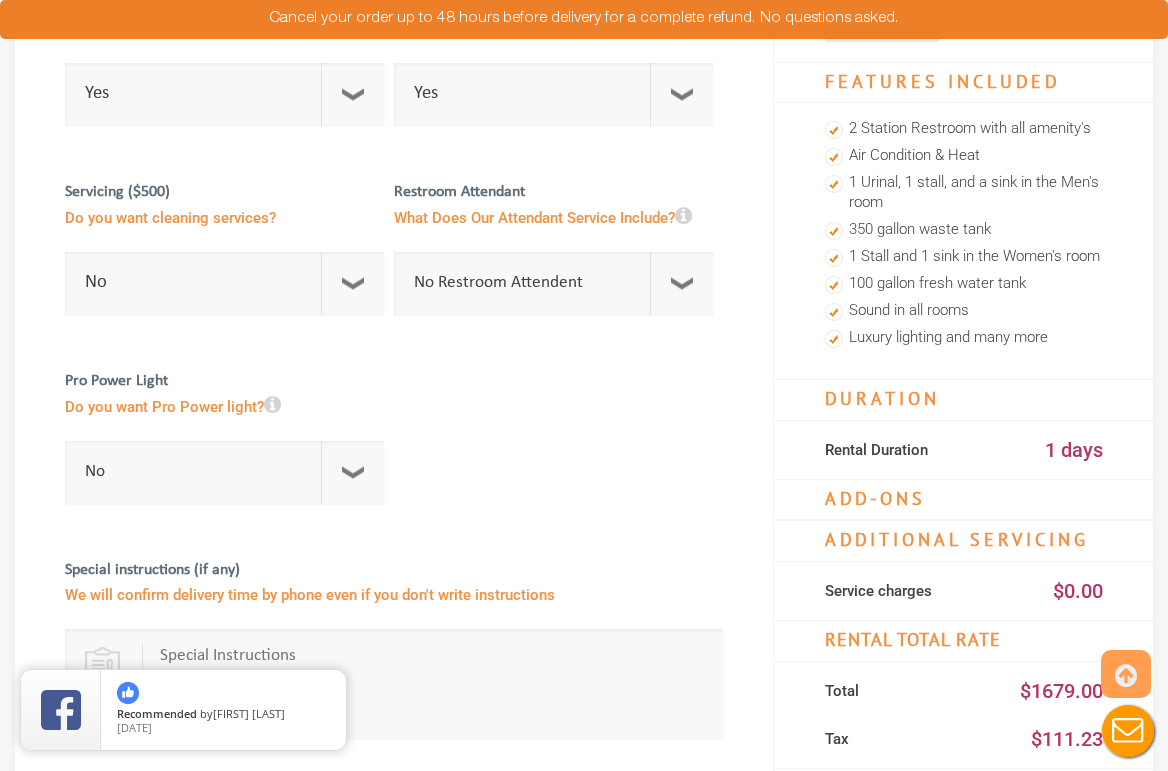 scroll, scrollTop: 0, scrollLeft: 0, axis: both 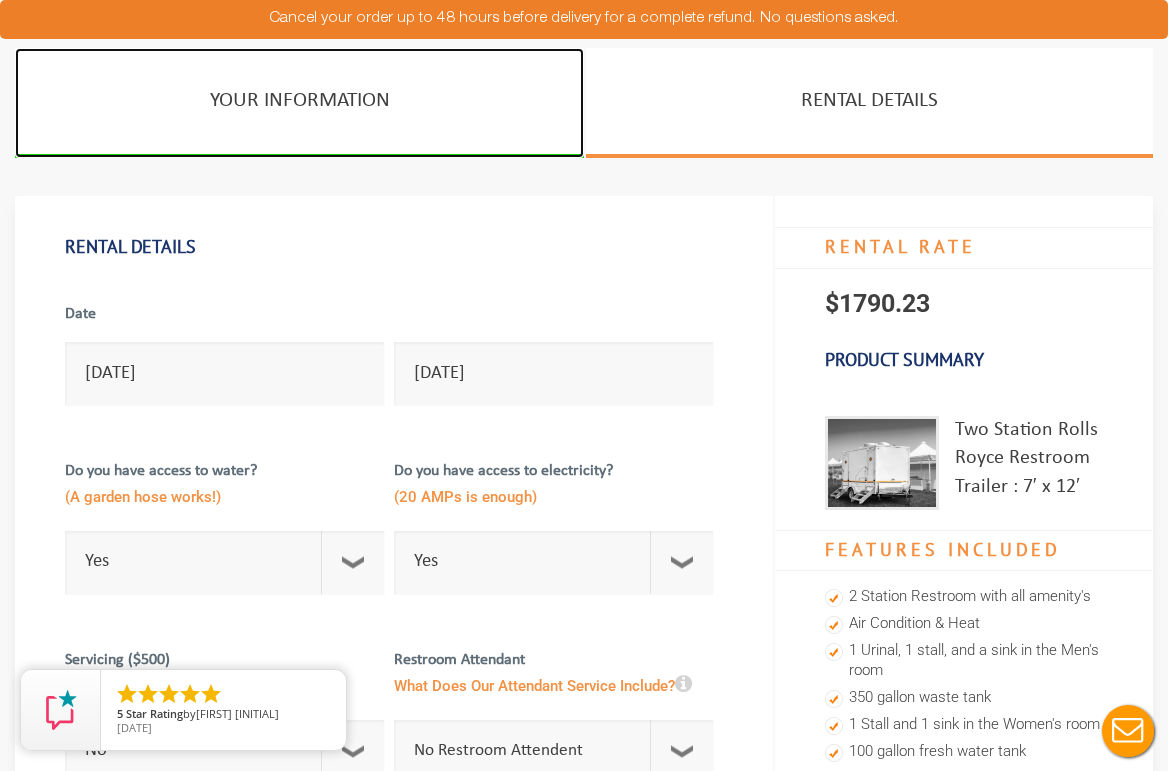 click on "YOUR INFORMATION" at bounding box center [299, 103] 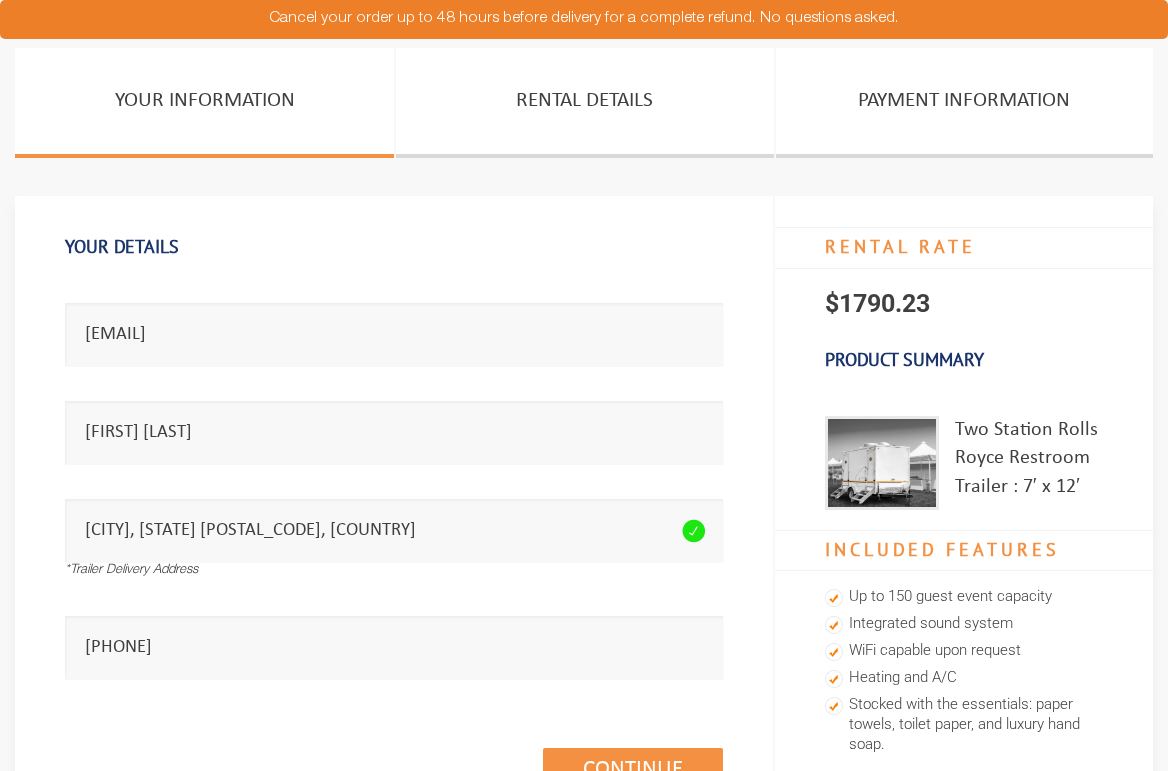 scroll, scrollTop: 0, scrollLeft: 0, axis: both 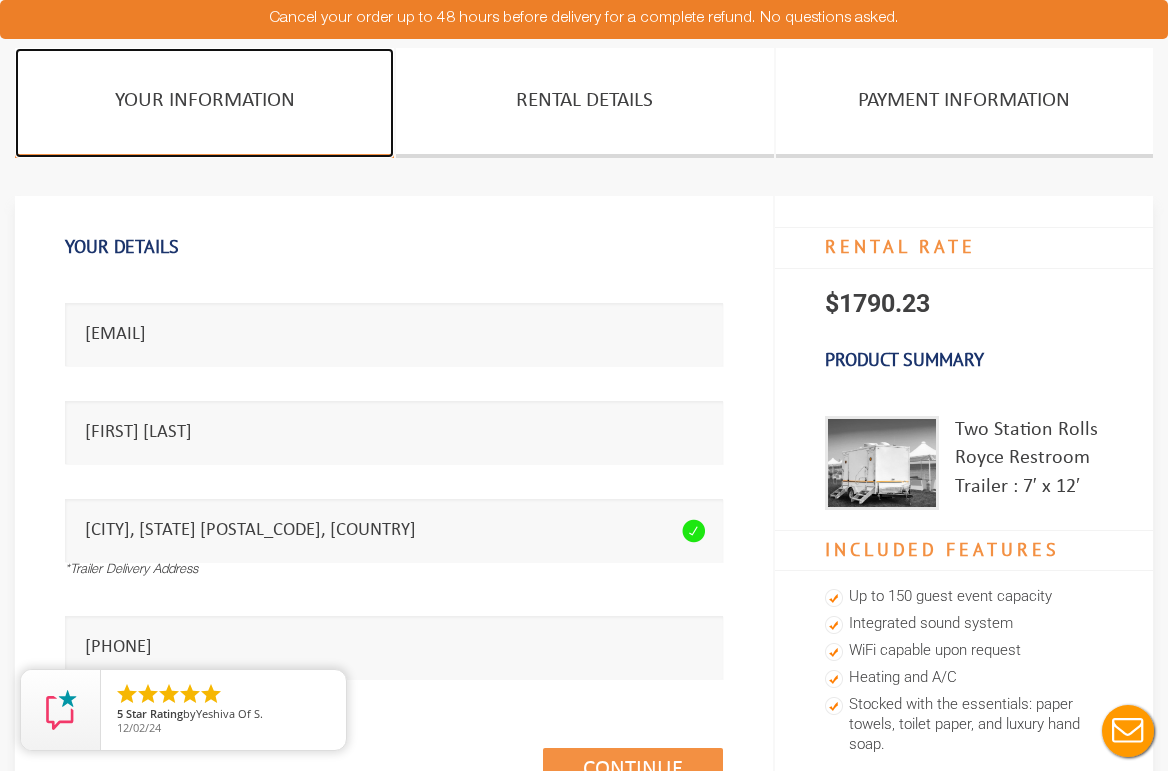 click on "Your Information" at bounding box center (204, 103) 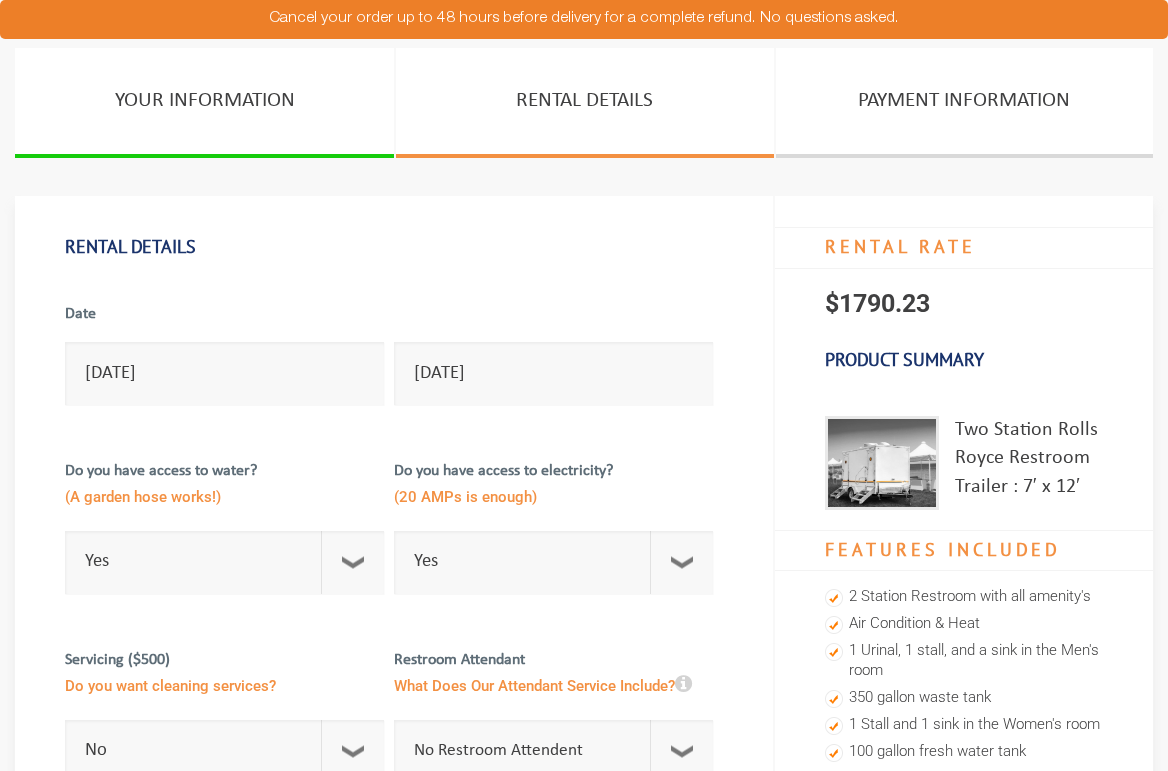 scroll, scrollTop: 0, scrollLeft: 0, axis: both 